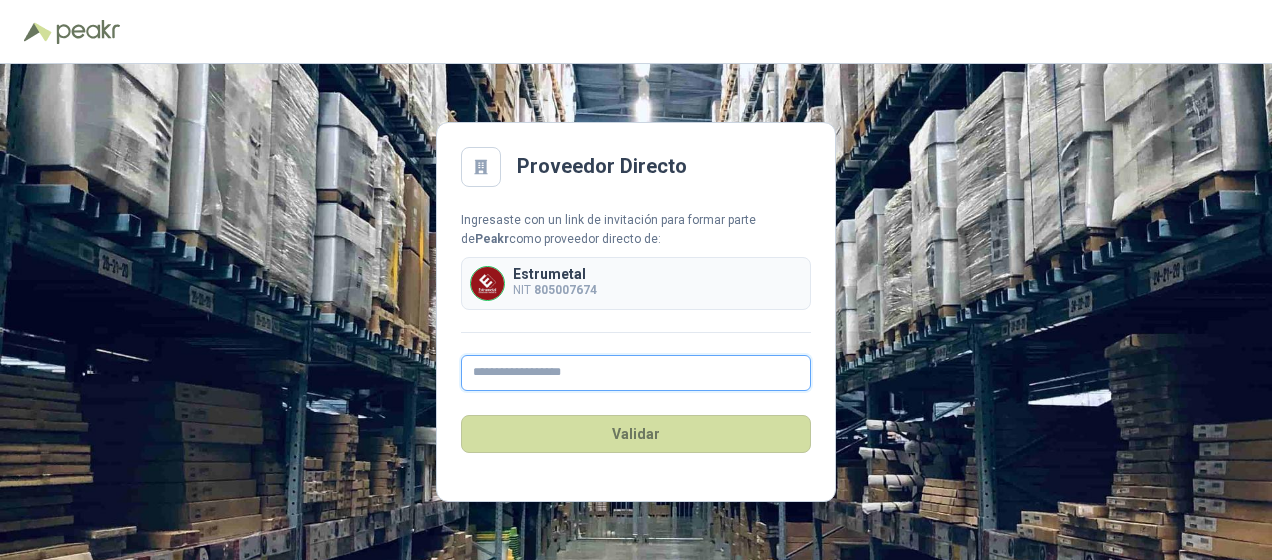 click at bounding box center [636, 373] 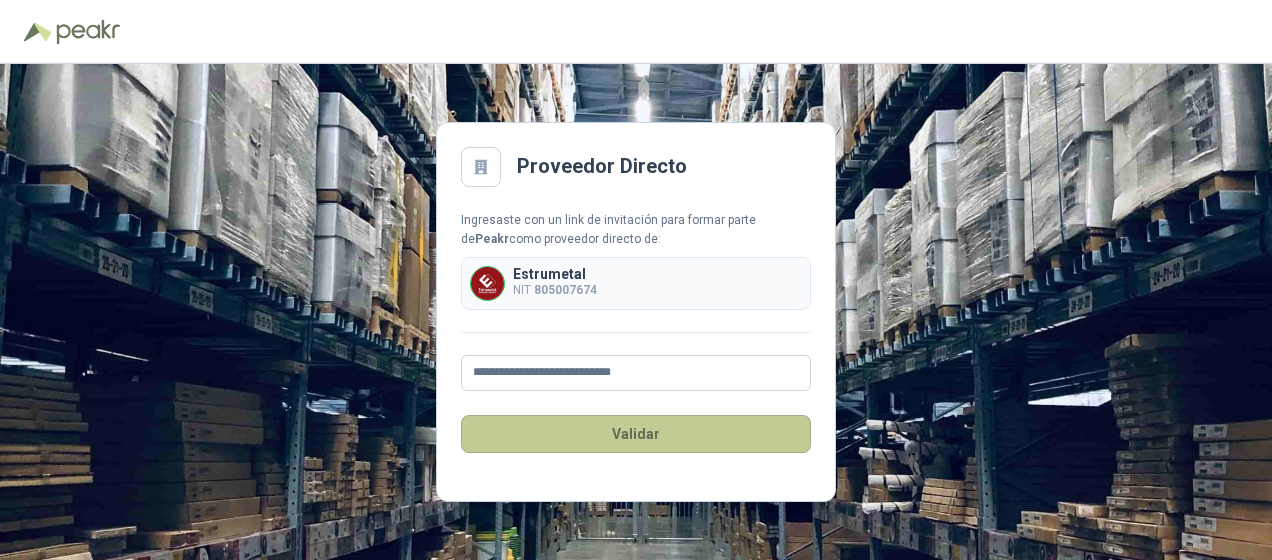 click on "Validar" at bounding box center [636, 434] 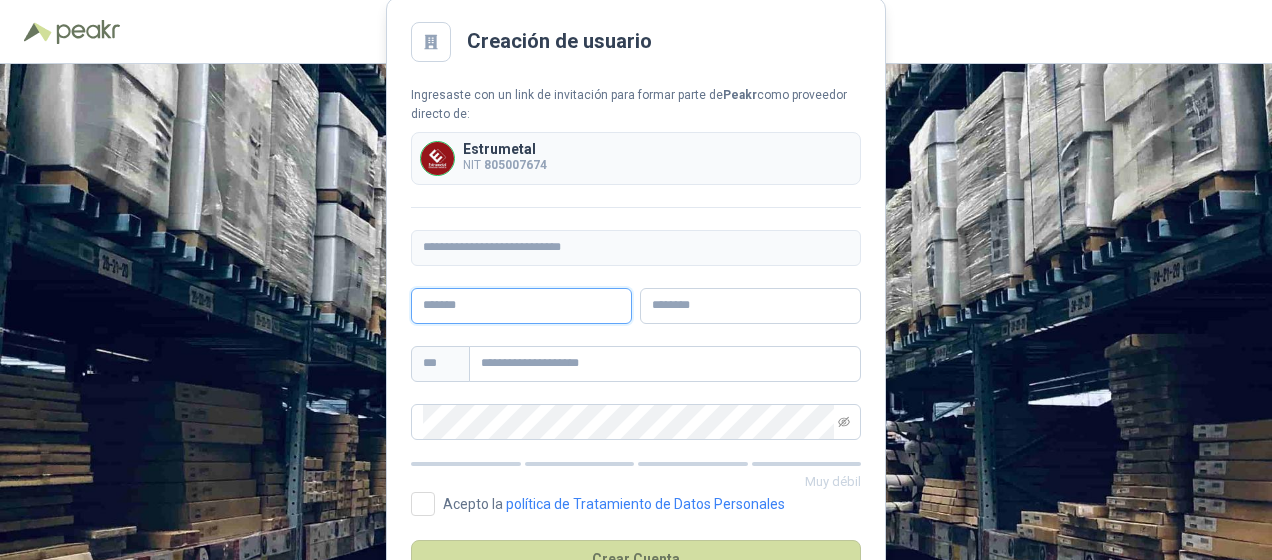 click at bounding box center [521, 306] 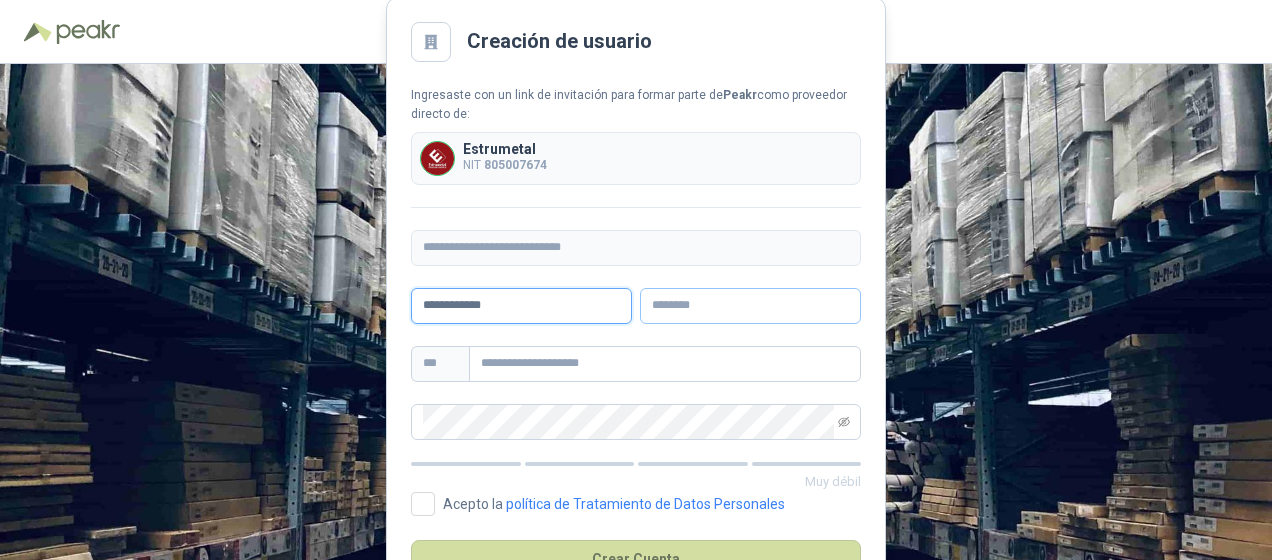 type on "**********" 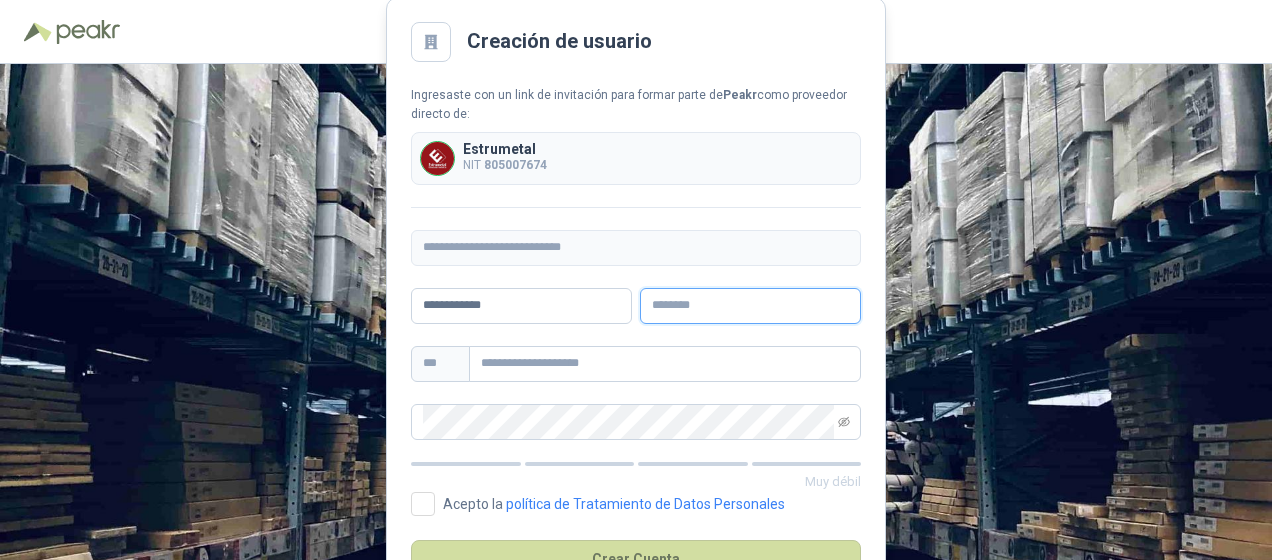 click at bounding box center (750, 306) 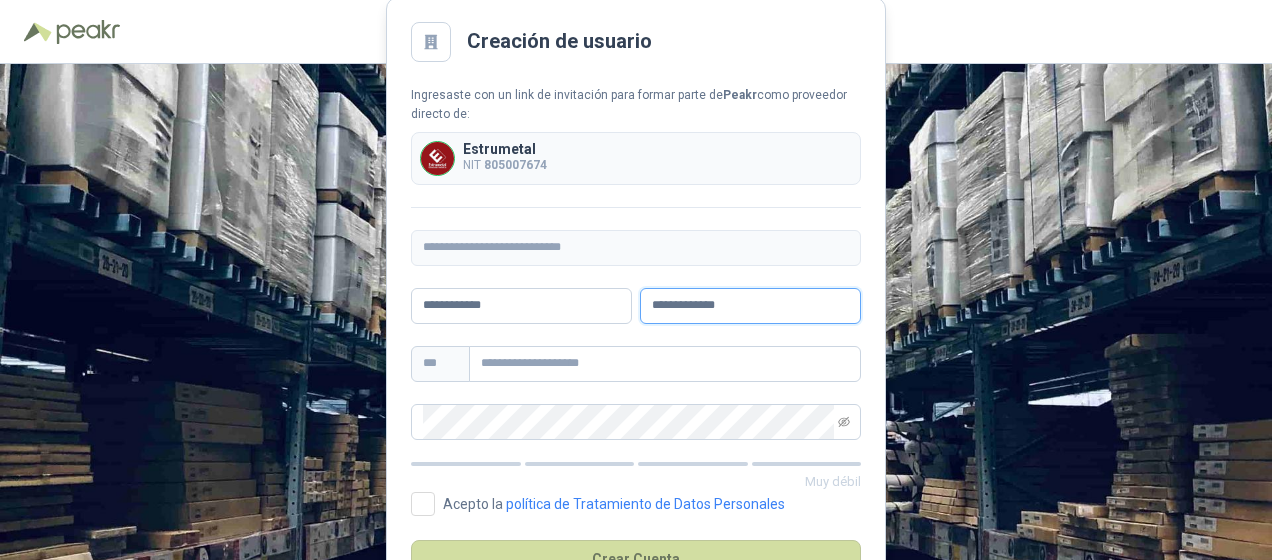 type on "**********" 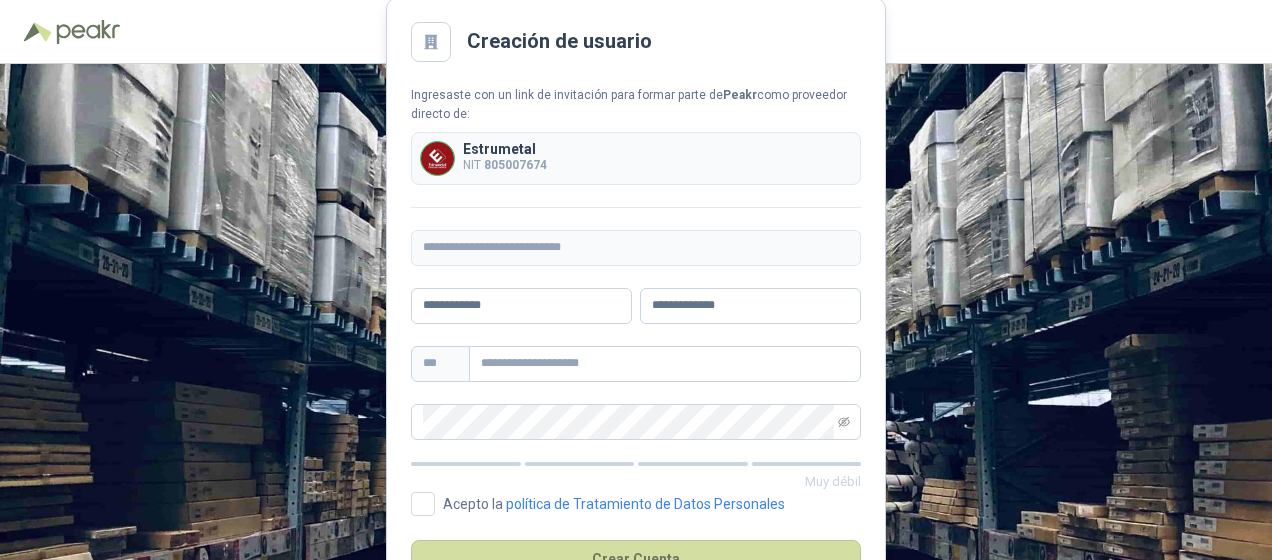 click on "**********" at bounding box center (636, 263) 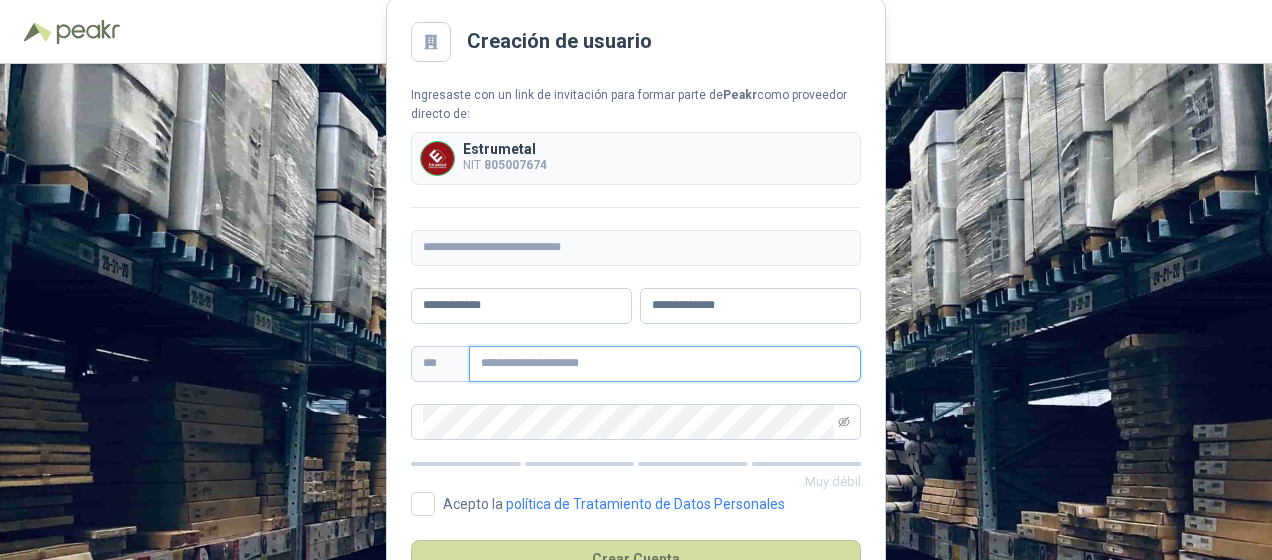 click at bounding box center (665, 364) 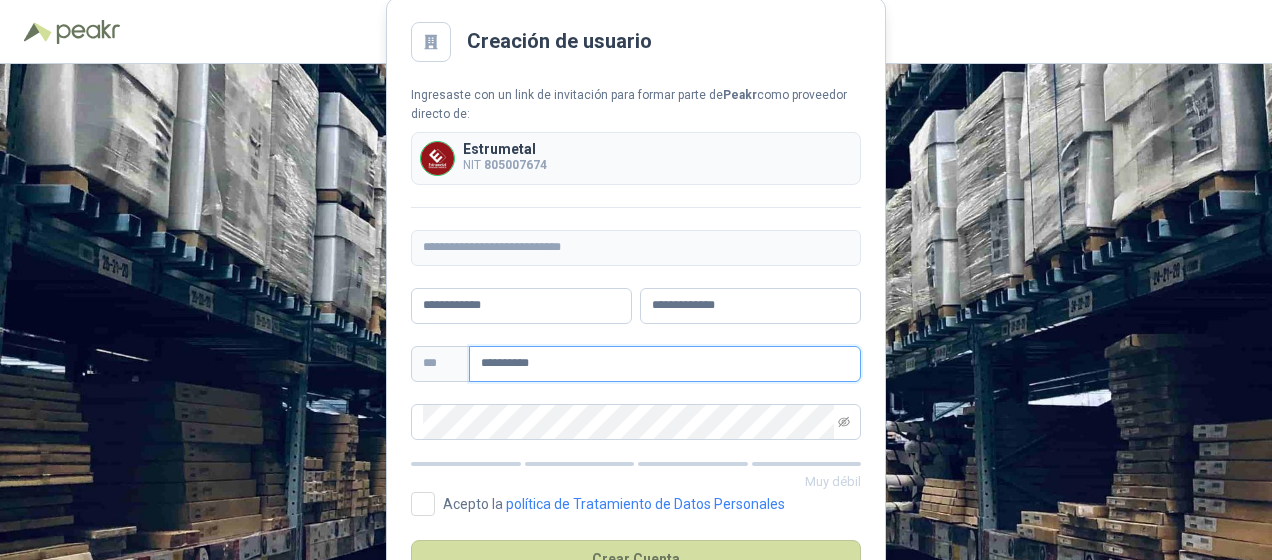 type on "**********" 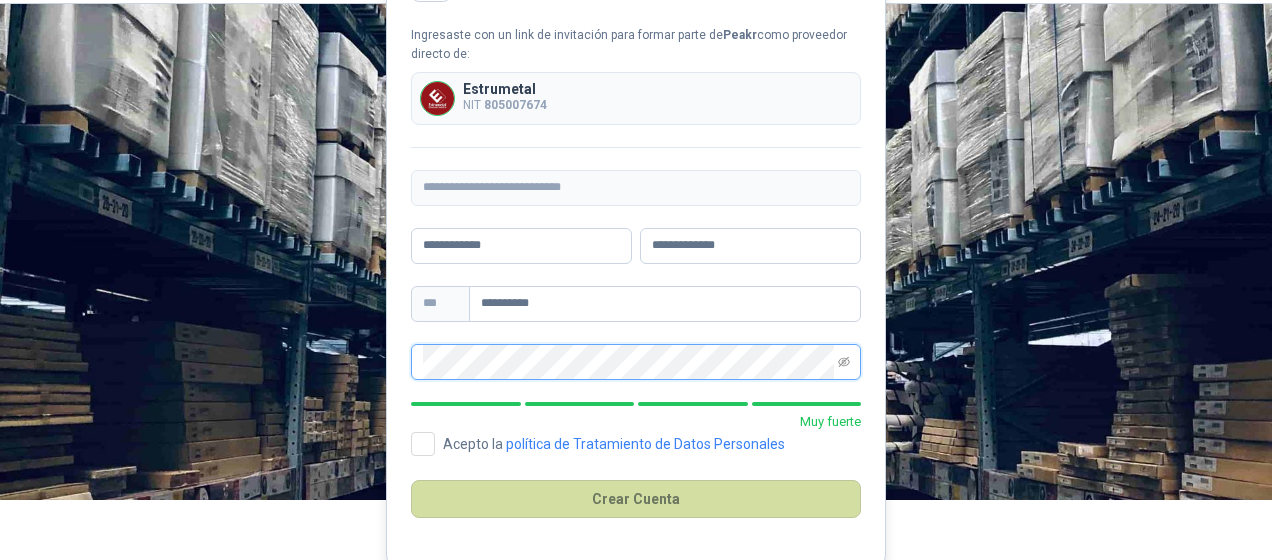 scroll, scrollTop: 62, scrollLeft: 0, axis: vertical 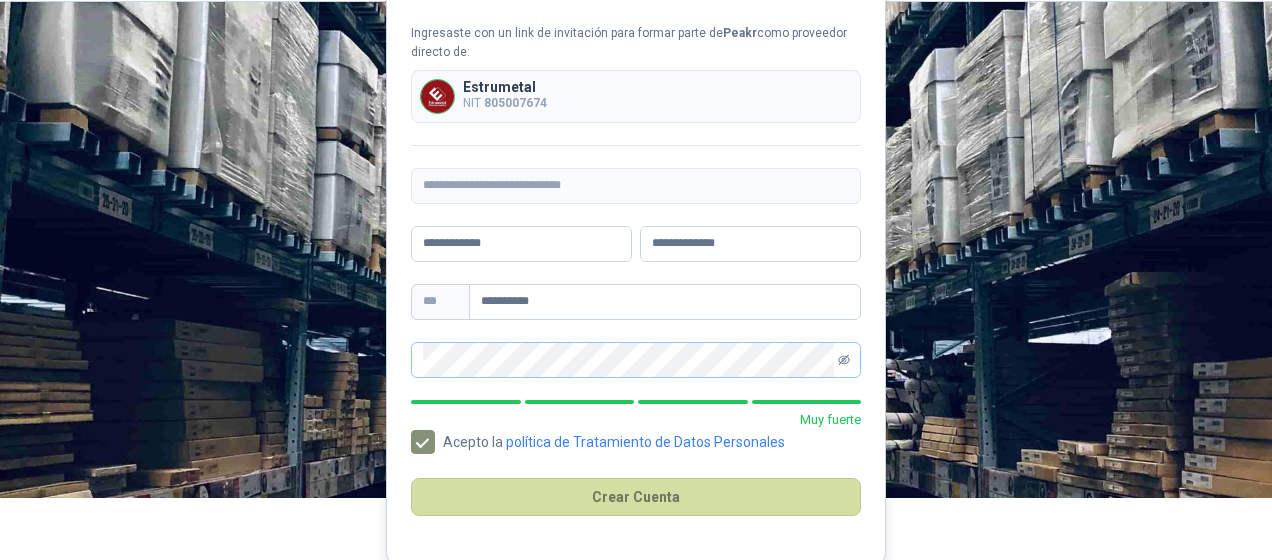 click at bounding box center (844, 359) 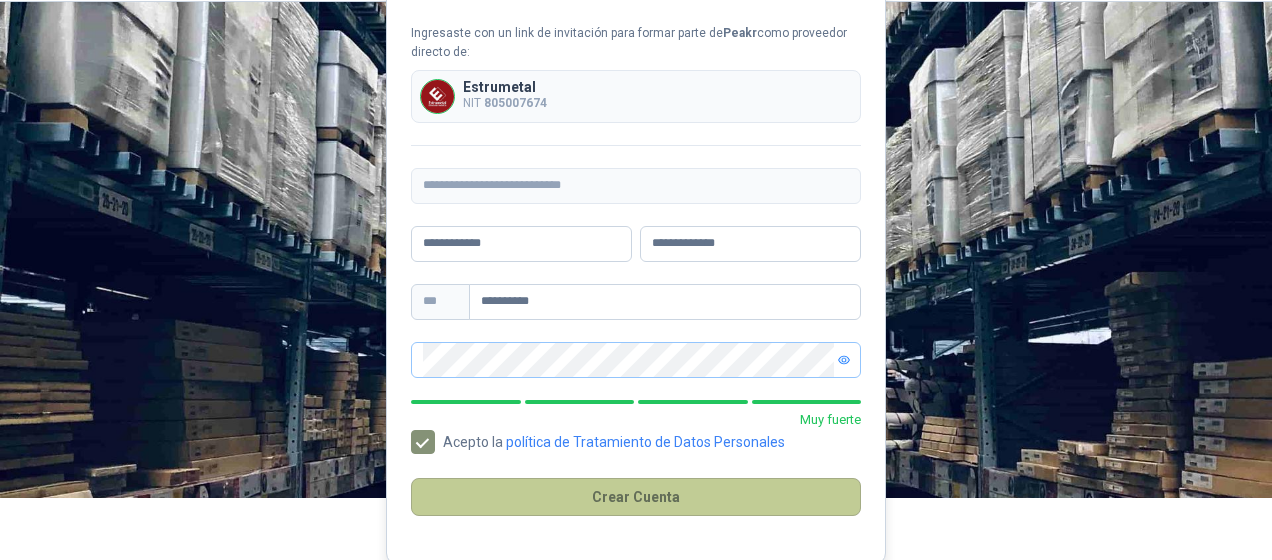 click on "Crear Cuenta" at bounding box center (636, 497) 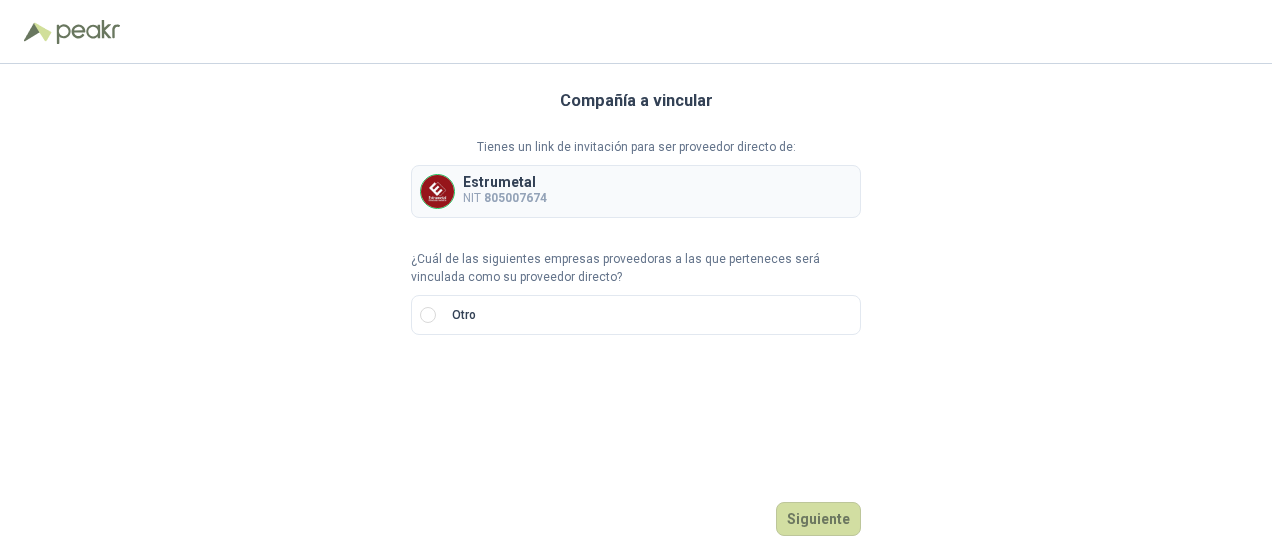 click on "805007674" at bounding box center (515, 198) 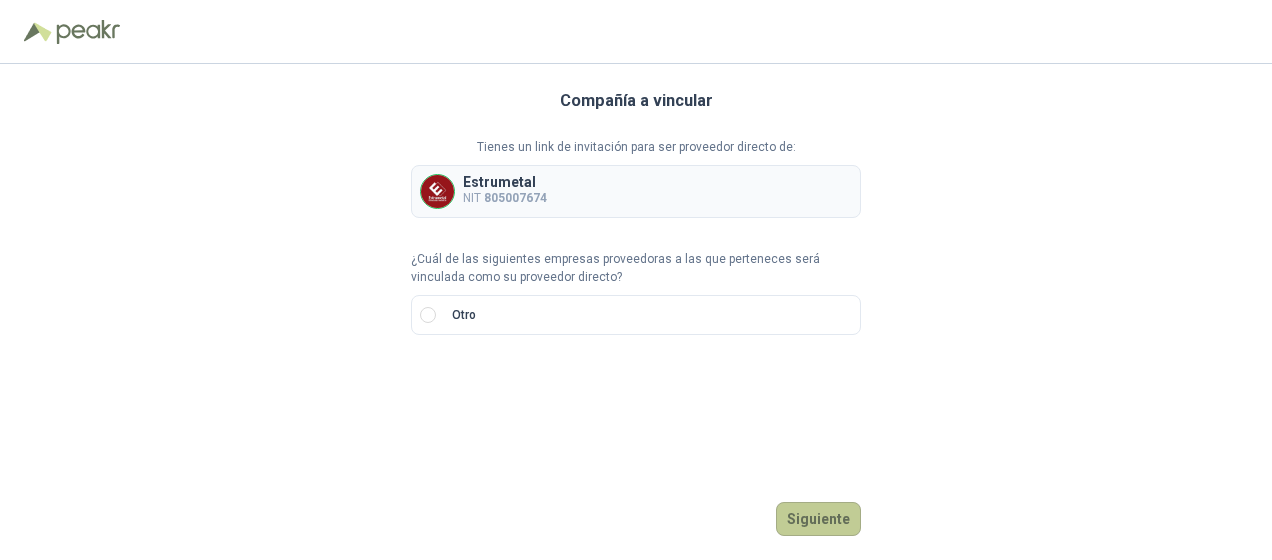 click on "Siguiente" at bounding box center [818, 519] 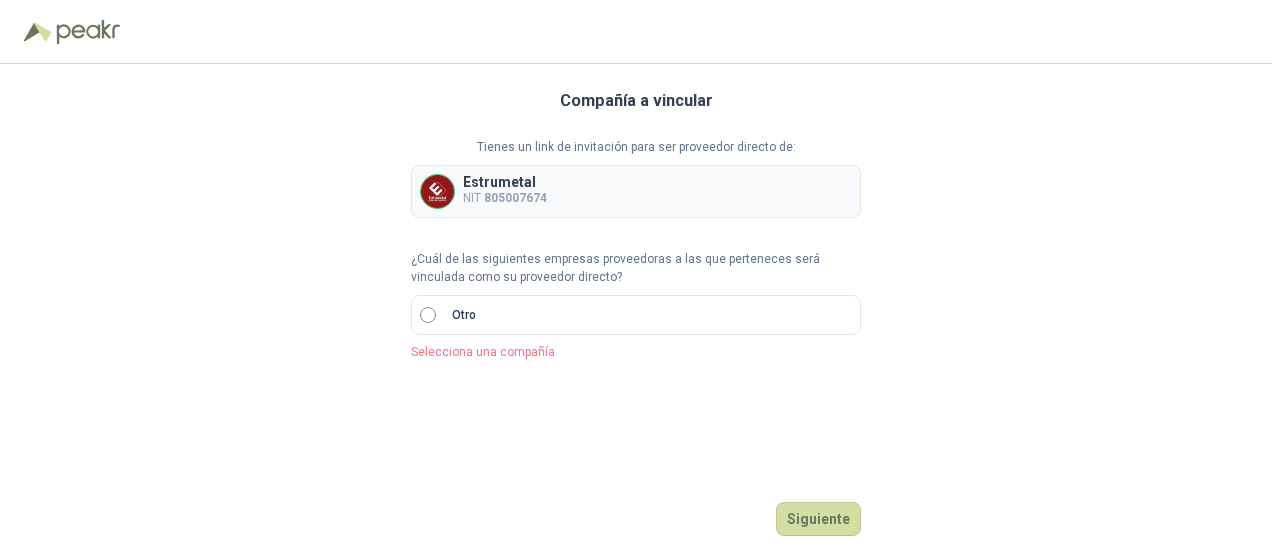click on "Otro" at bounding box center (636, 315) 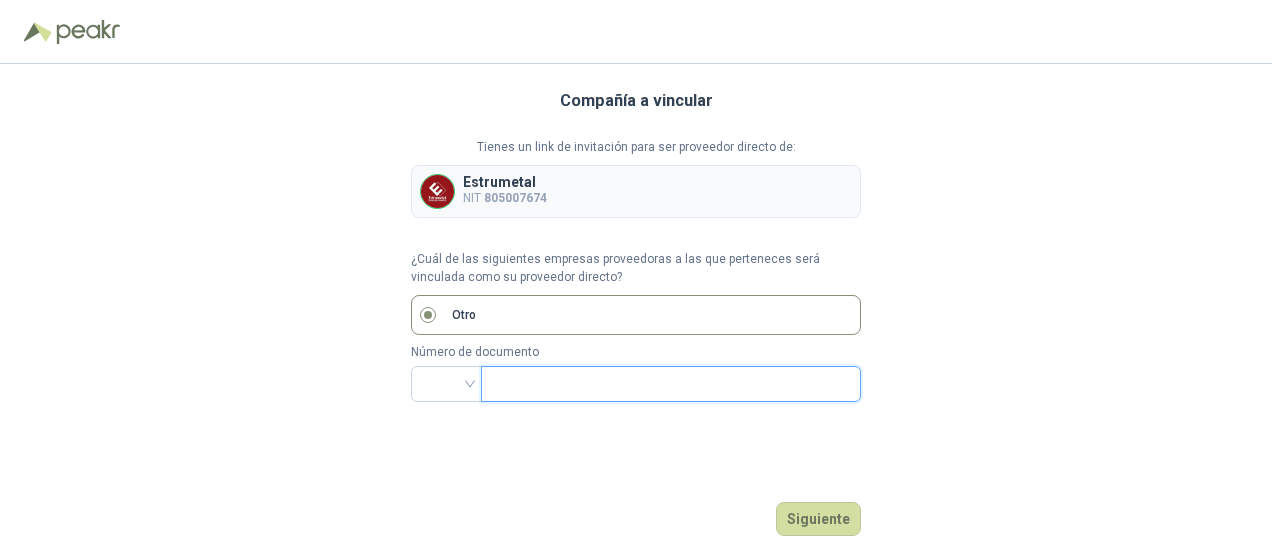 click at bounding box center (669, 384) 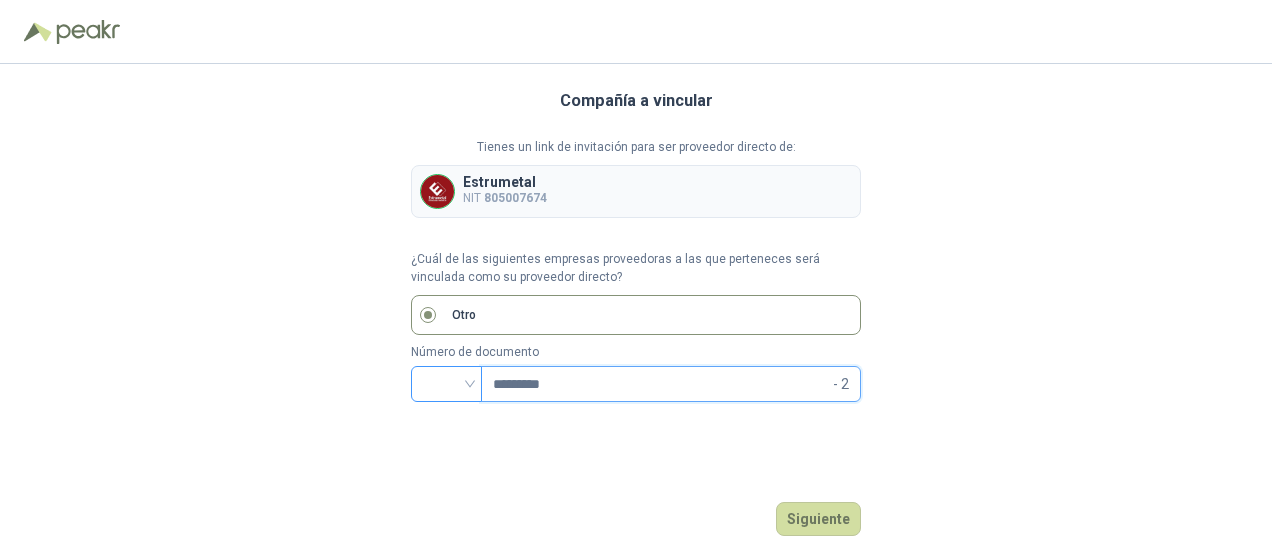 type on "*********" 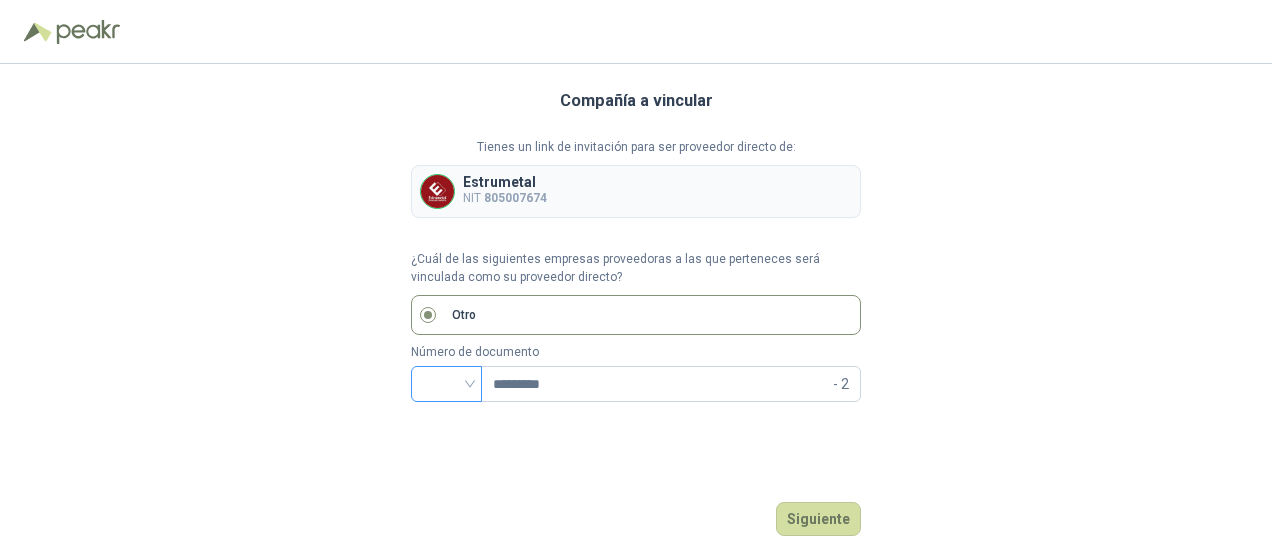 click at bounding box center [446, 382] 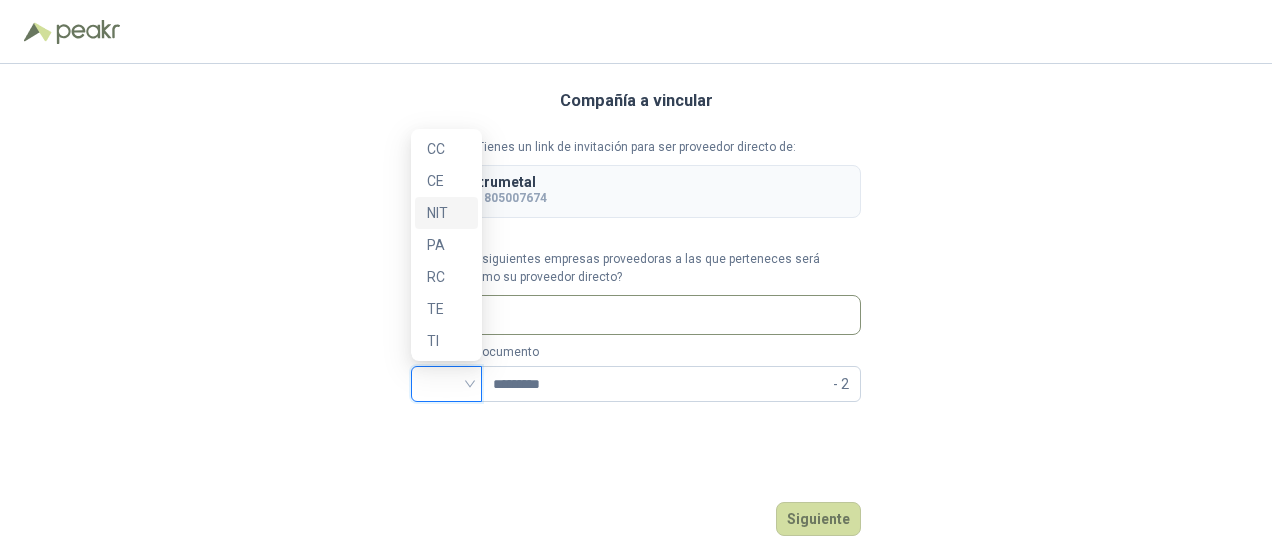 click on "NIT" at bounding box center (446, 213) 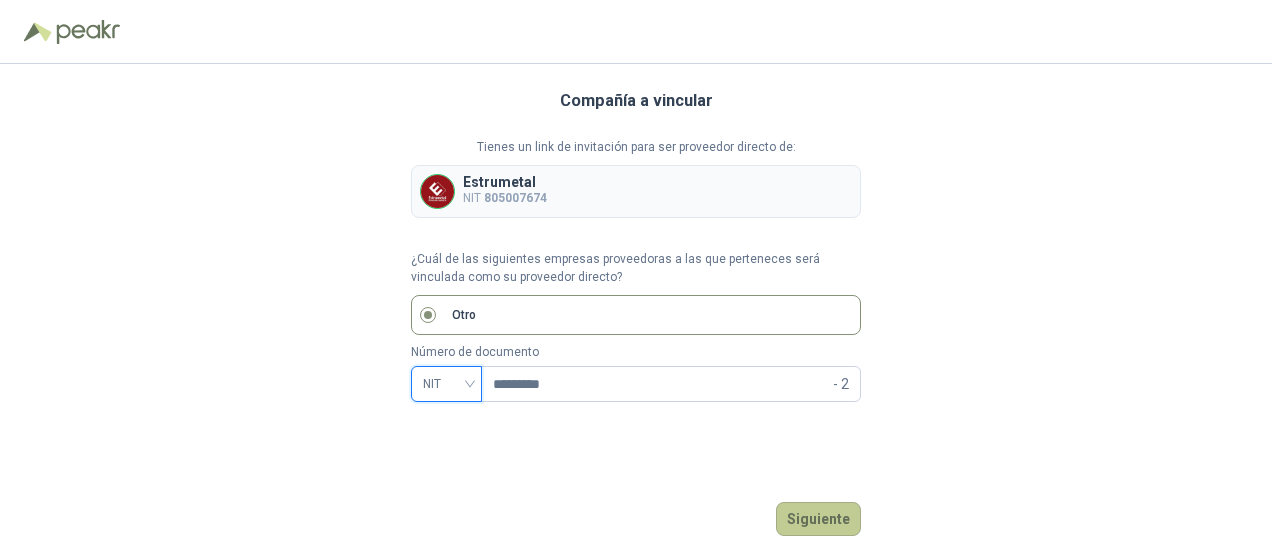 click on "Siguiente" at bounding box center (818, 519) 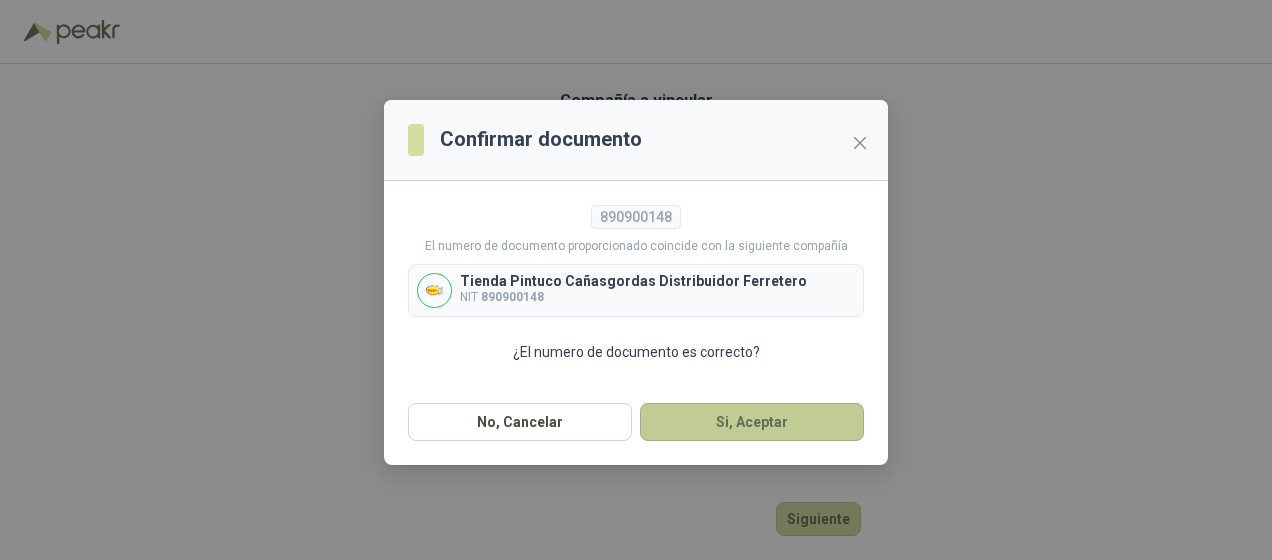 click on "Si, Aceptar" at bounding box center [752, 422] 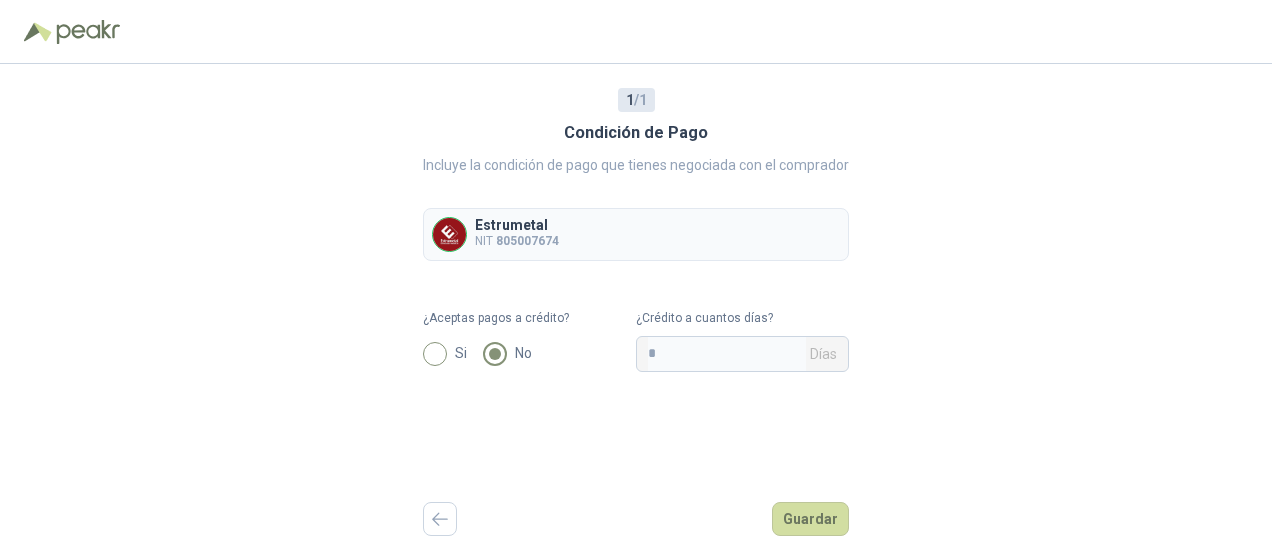 click on "Si" at bounding box center [461, 353] 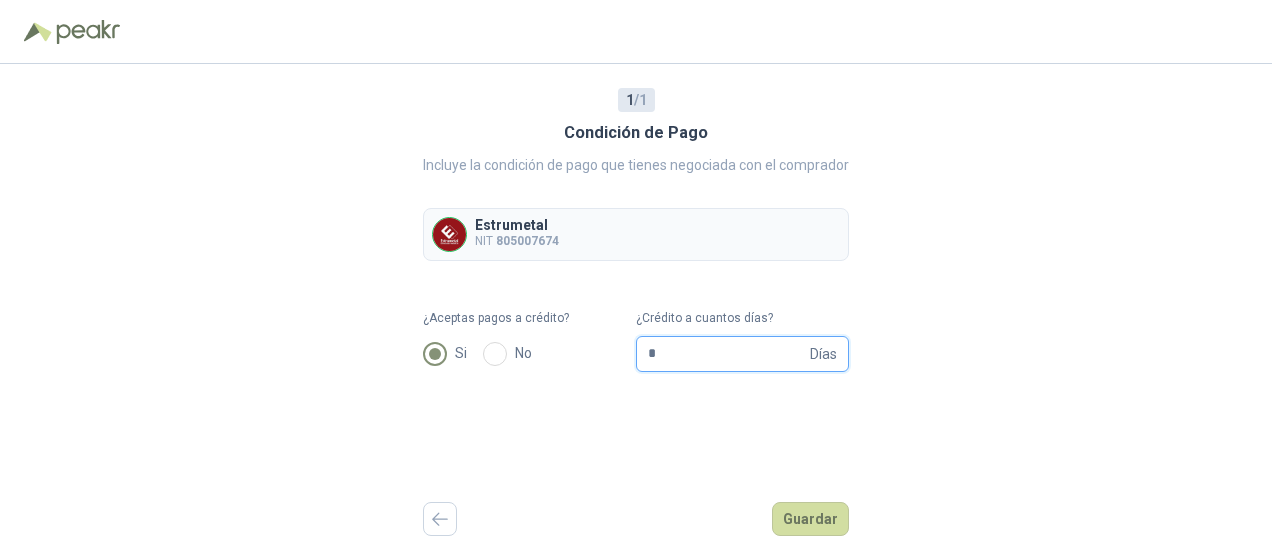 click on "*" at bounding box center [727, 354] 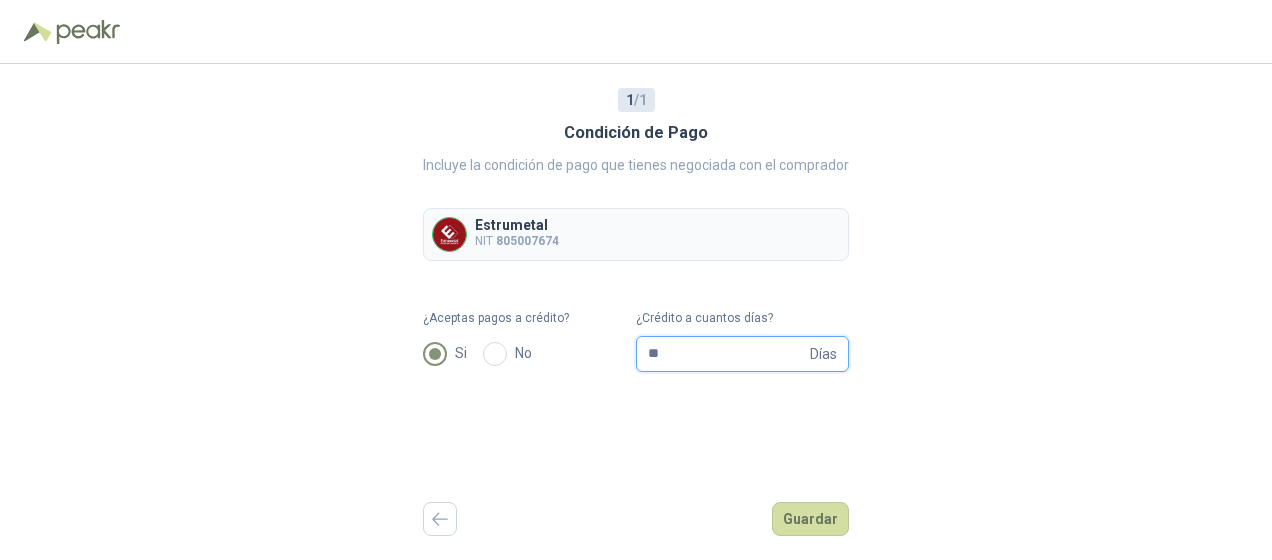 type on "**" 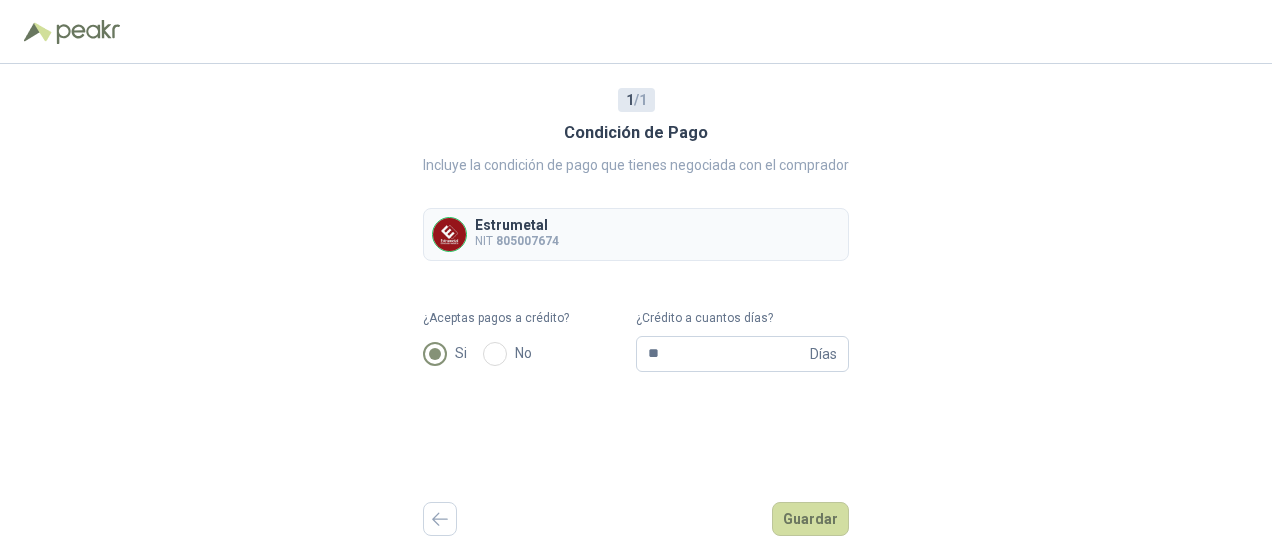 click on "1 / 1 Condición de Pago Incluye la condición de pago que tienes negociada con el comprador Estrumetal NIT   [SSN] ¿Aceptas pagos a crédito? Si No ¿Crédito a cuantos días? ** Días Guardar" at bounding box center [636, 312] 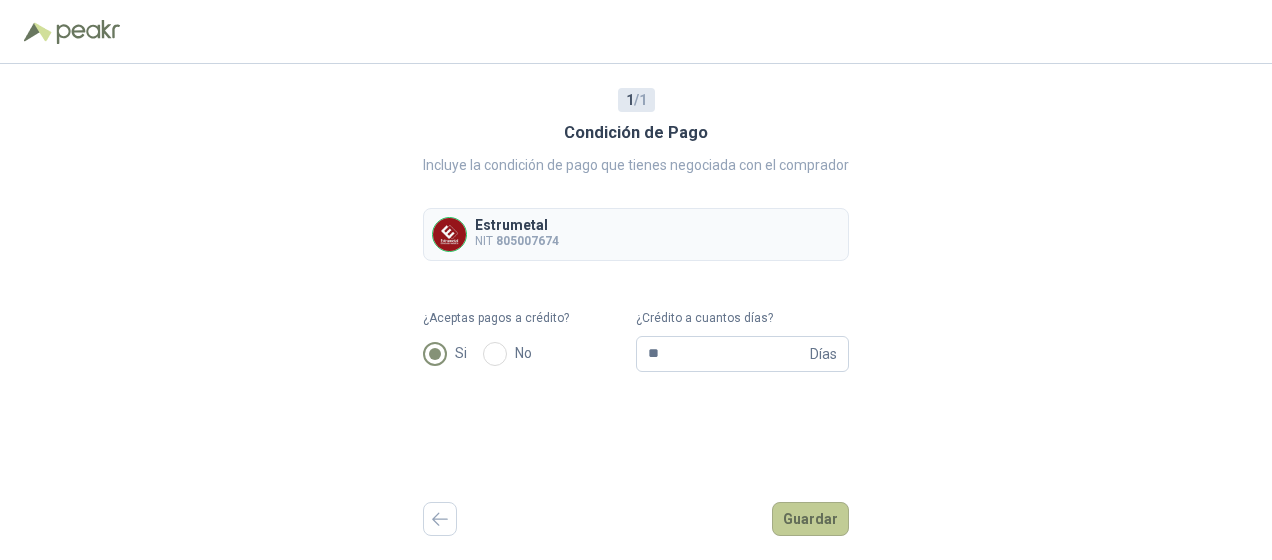 click on "Guardar" at bounding box center (810, 519) 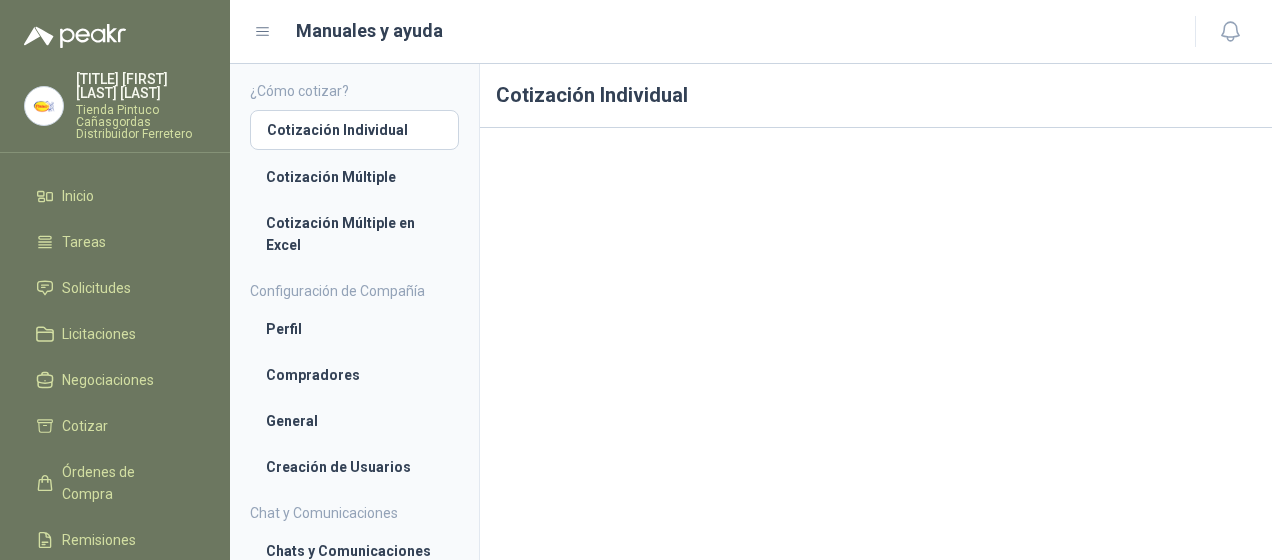 click on "Tienda Pintuco Cañasgordas Distribuidor Ferretero" at bounding box center (141, 122) 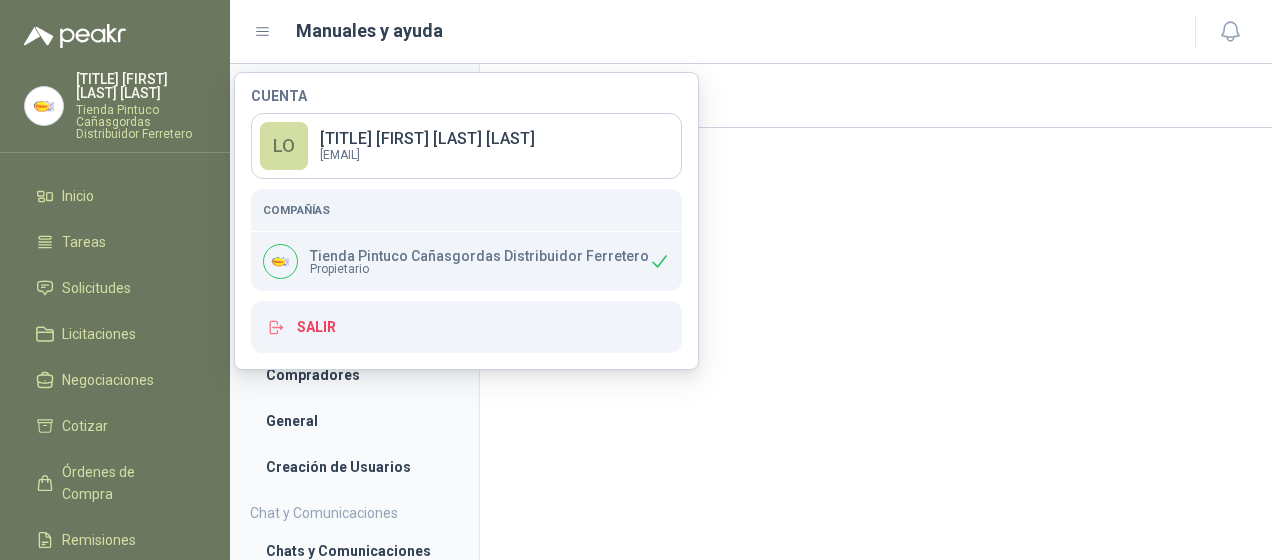 click on "Propietario" at bounding box center [479, 269] 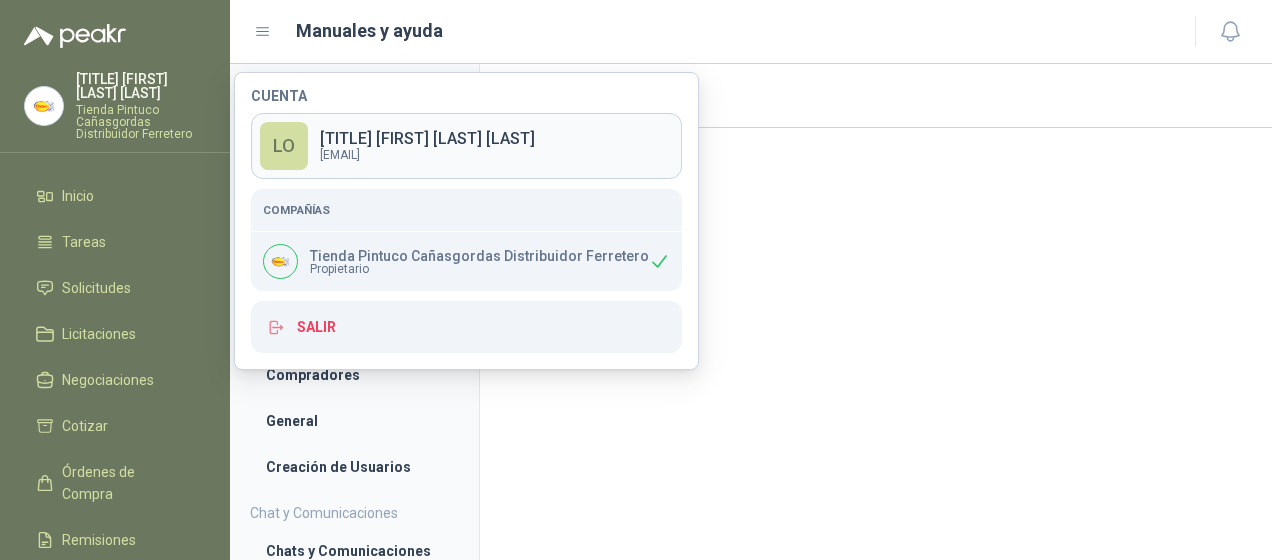 click on "[TITLE] [FIRST]   [LAST] [LAST] [EMAIL]" at bounding box center [466, 146] 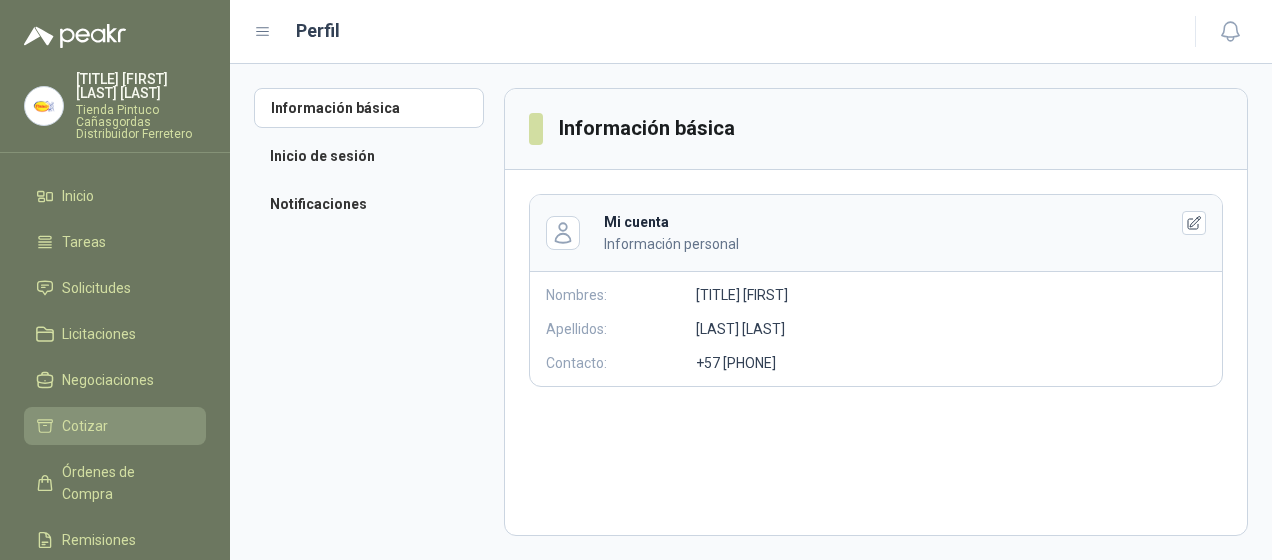 click on "Cotizar" at bounding box center [85, 426] 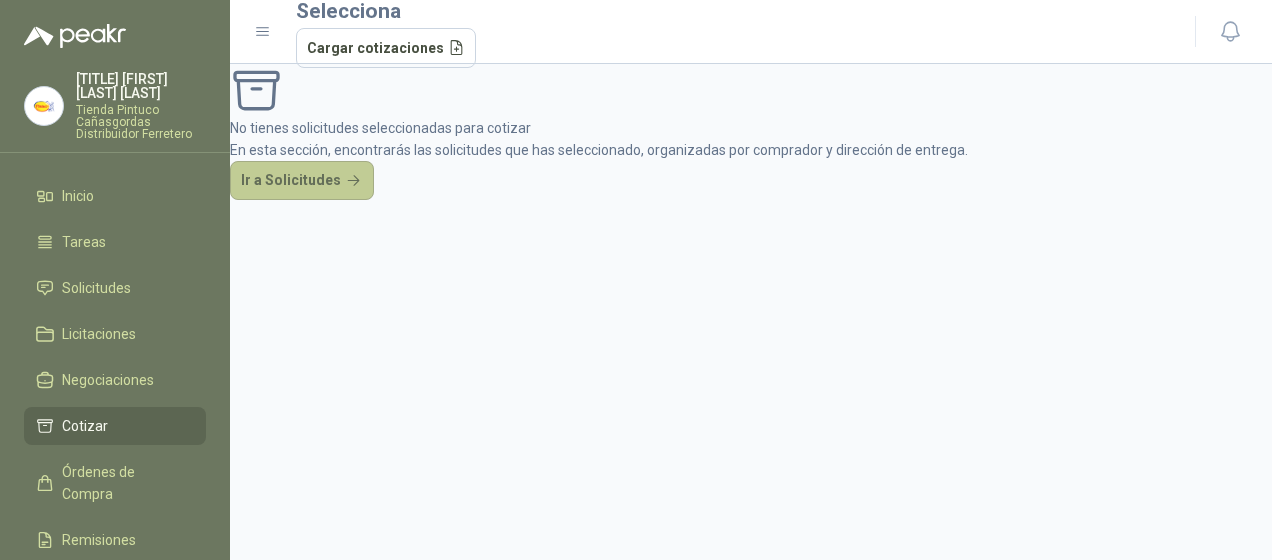 click on "Ir a Solicitudes" at bounding box center (302, 181) 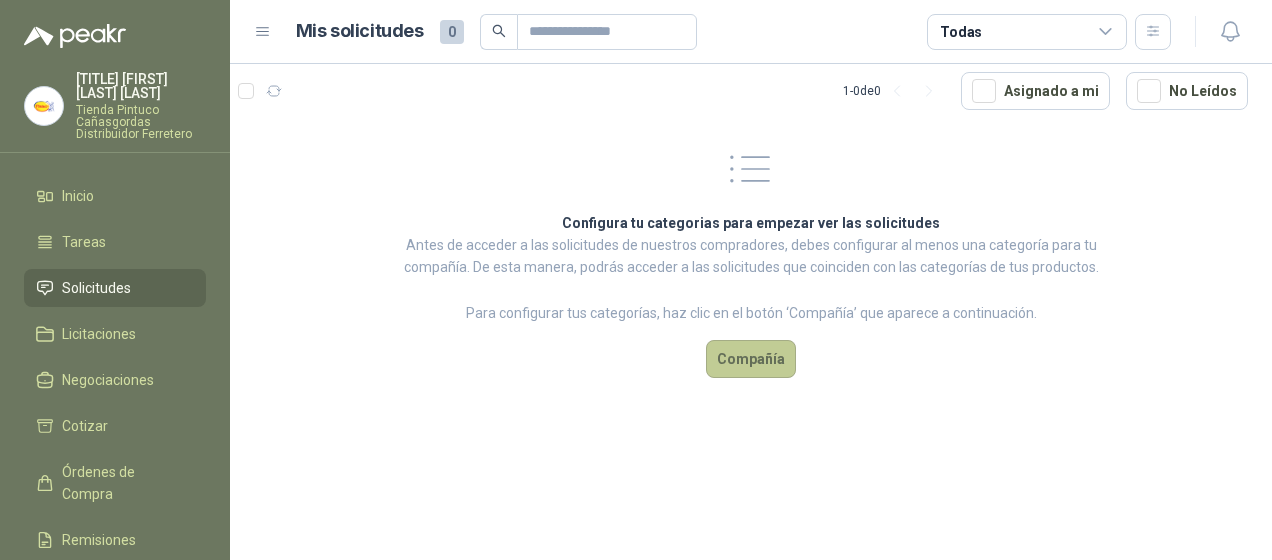 click on "Compañía" at bounding box center [751, 359] 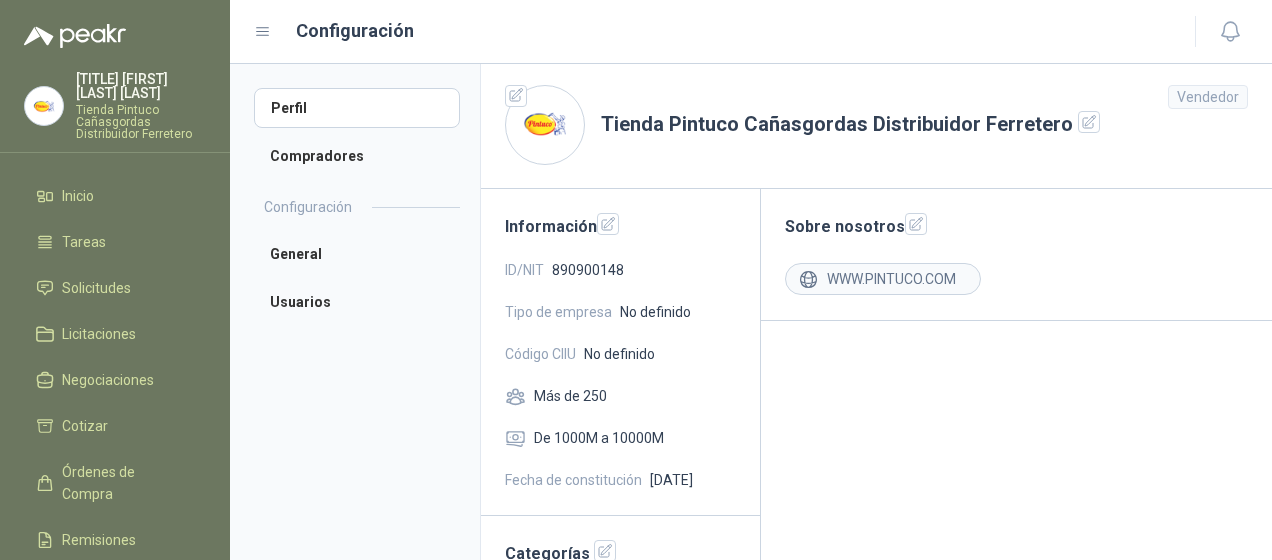 scroll, scrollTop: 0, scrollLeft: 0, axis: both 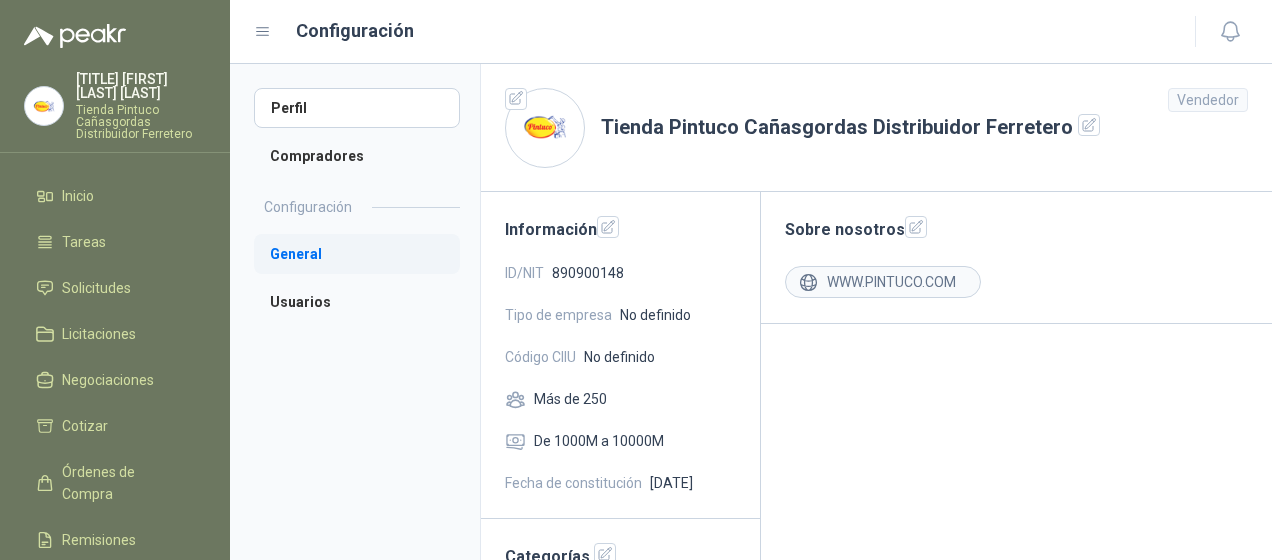 click on "General" at bounding box center [357, 254] 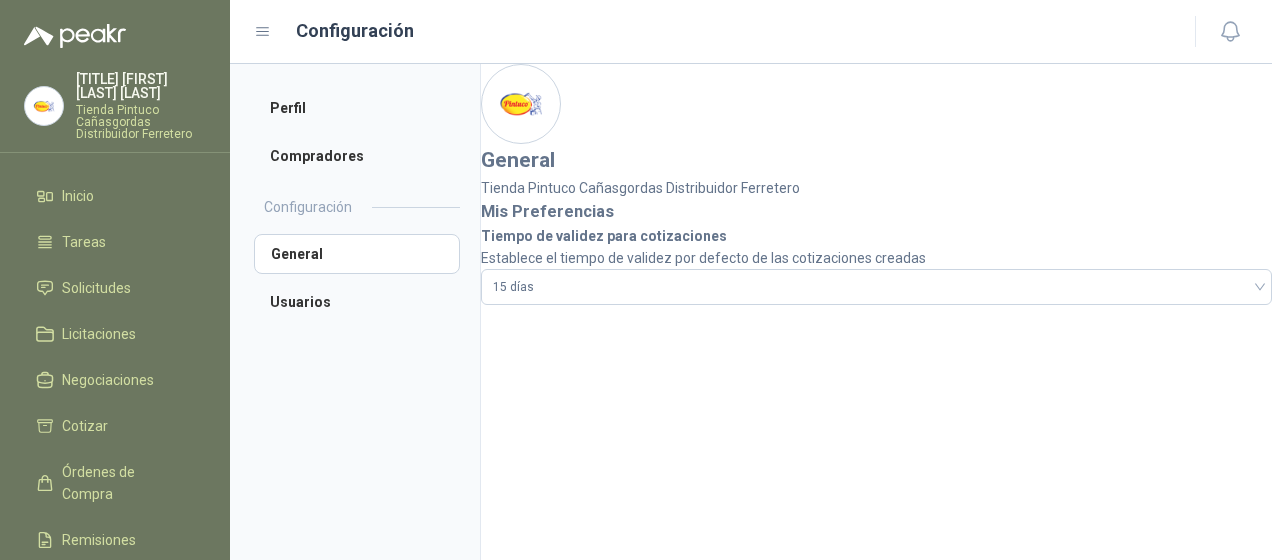 click on "Perfil Compradores Configuración General Usuarios" at bounding box center [355, 312] 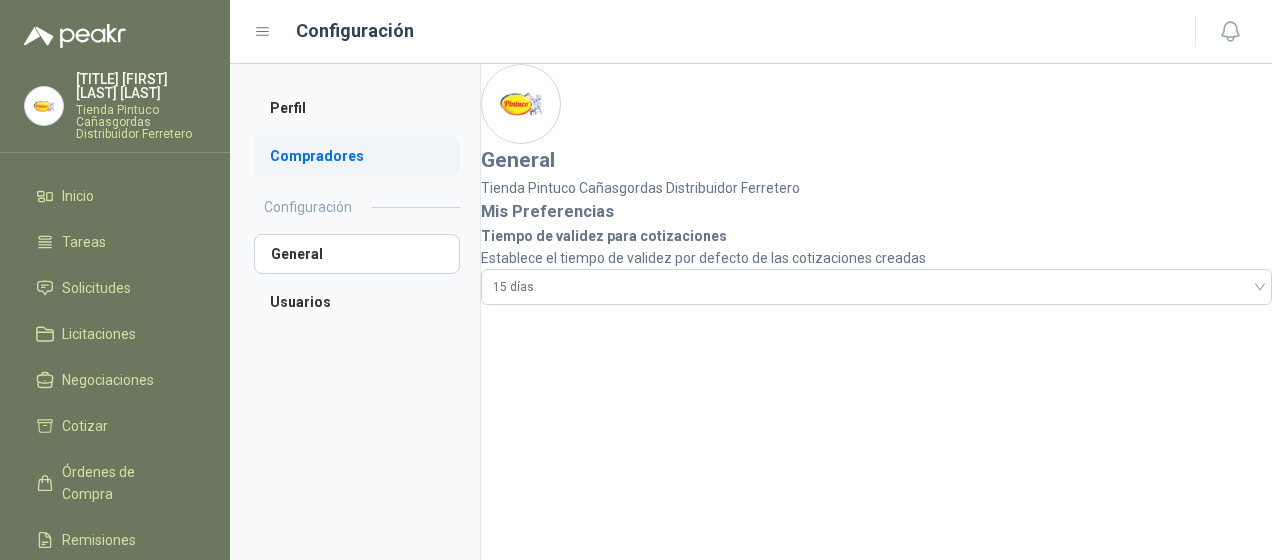 click on "Compradores" at bounding box center [357, 156] 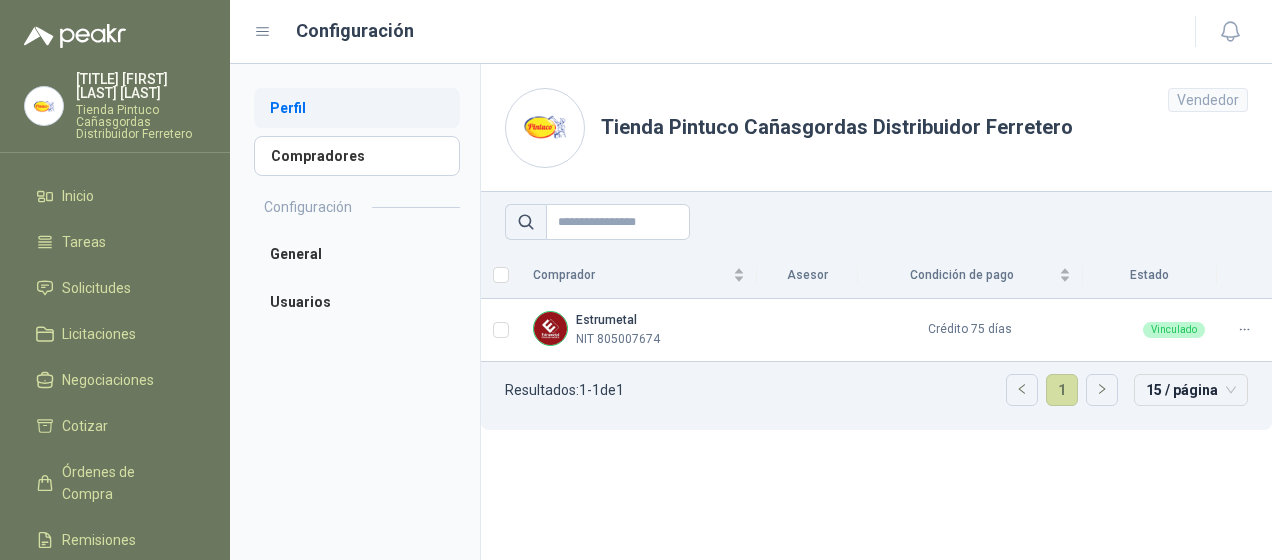 click on "Perfil" at bounding box center (357, 108) 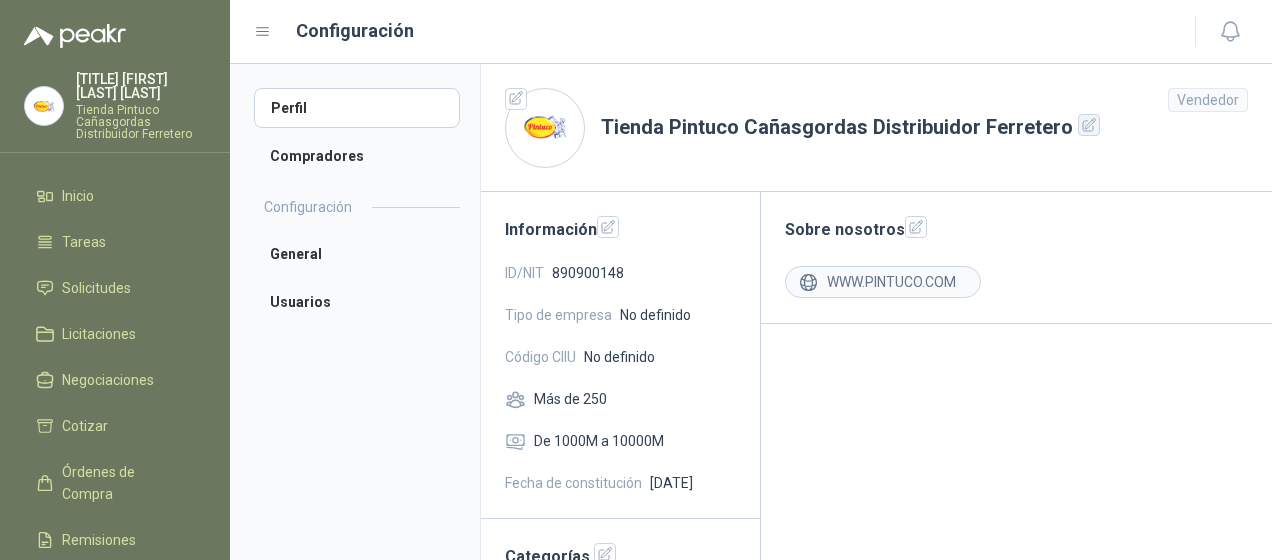 click at bounding box center [1089, 125] 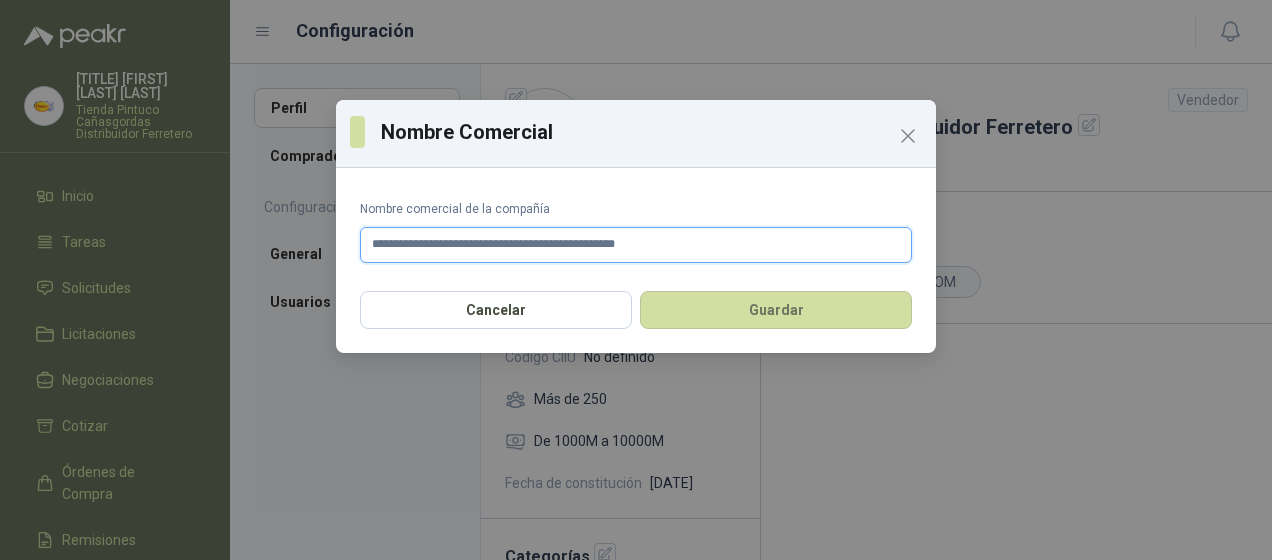 click on "**********" at bounding box center (636, 245) 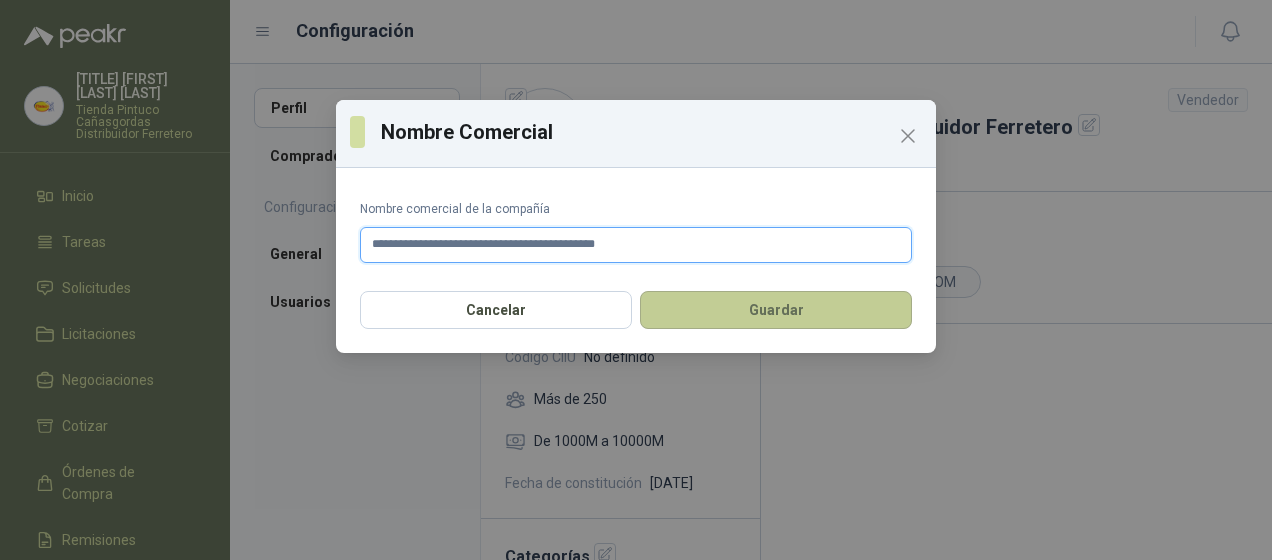 type on "**********" 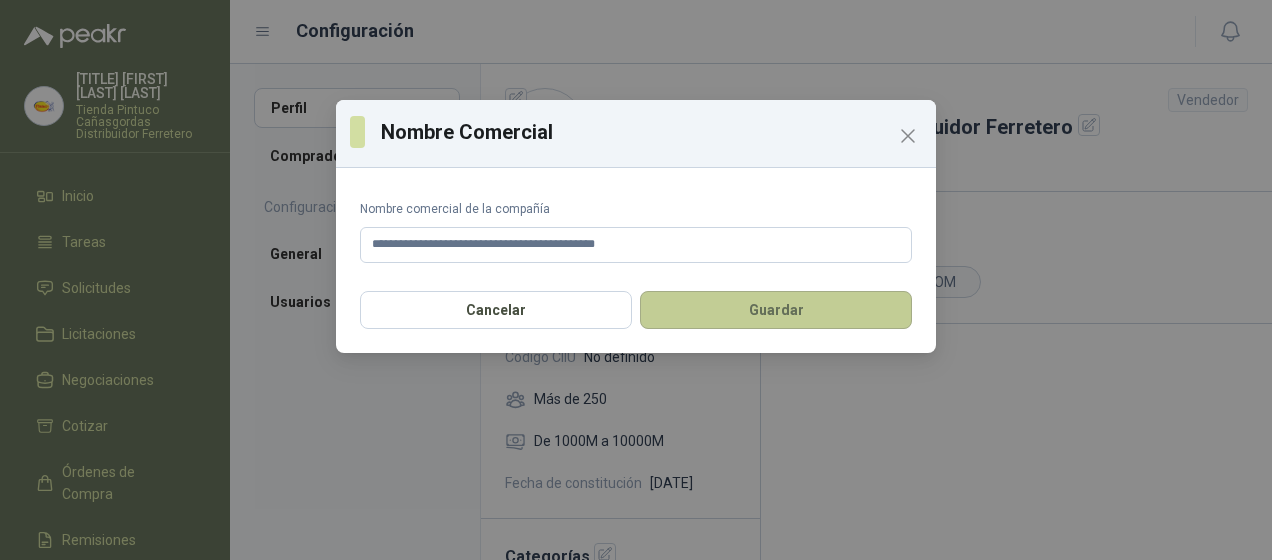 click on "Guardar" at bounding box center [776, 310] 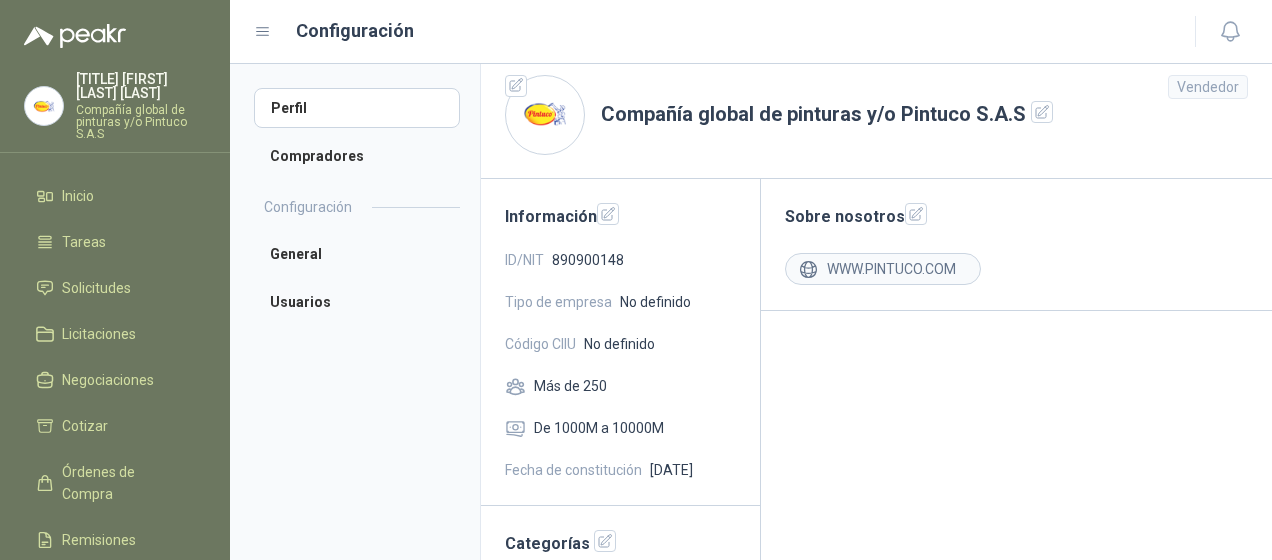 scroll, scrollTop: 0, scrollLeft: 0, axis: both 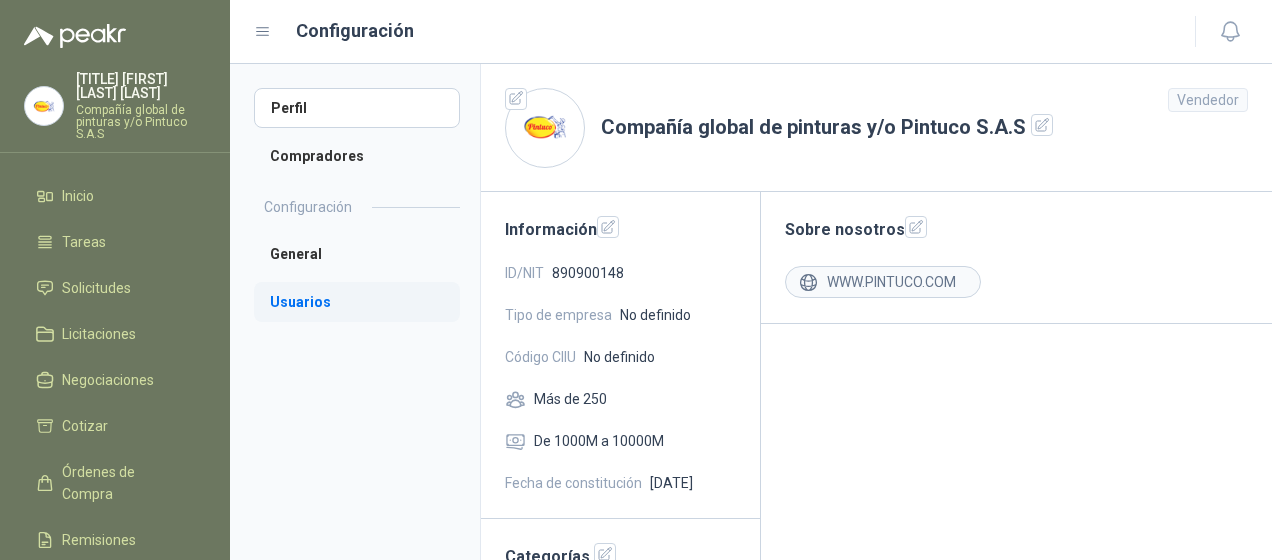 click on "Usuarios" at bounding box center [357, 302] 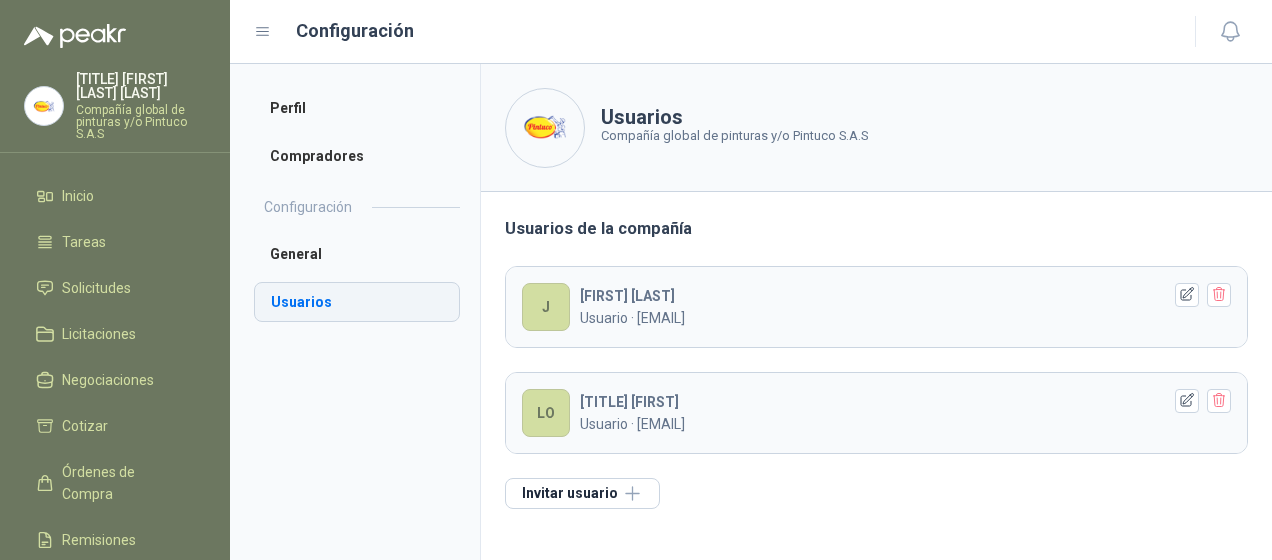 click on "Usuarios" at bounding box center (357, 302) 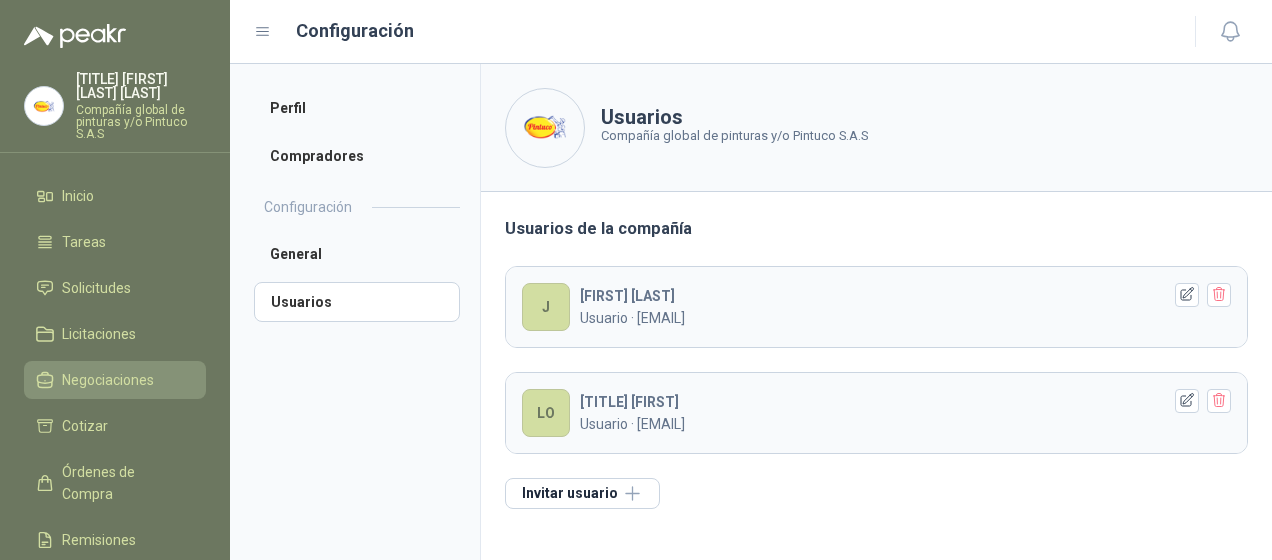 click on "Negociaciones" at bounding box center [115, 380] 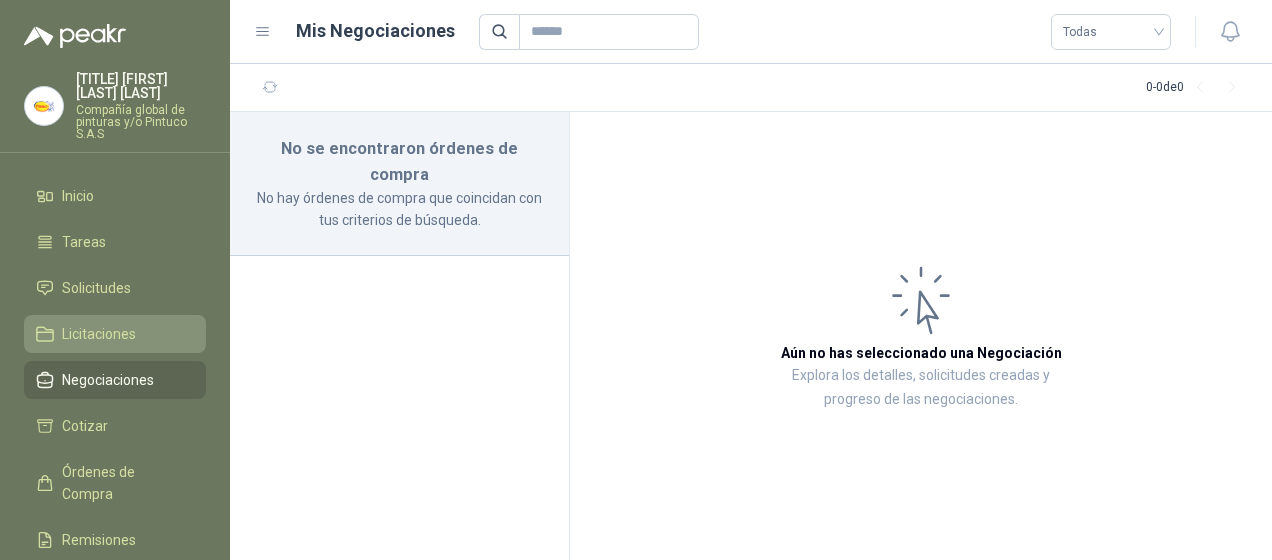click on "Licitaciones" at bounding box center (115, 334) 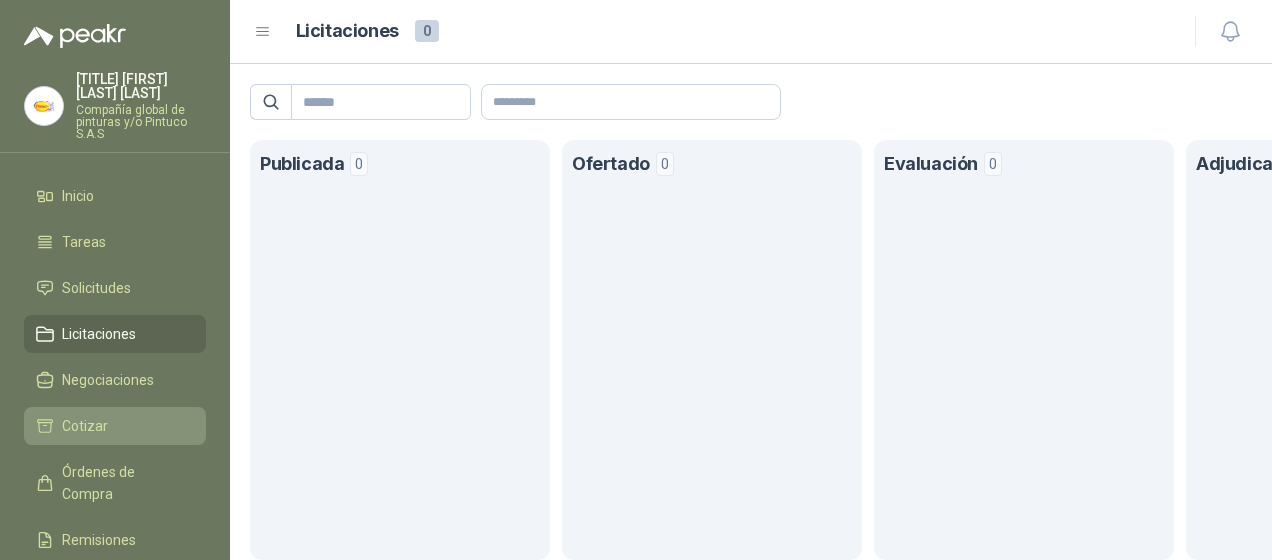 click on "Cotizar" at bounding box center (115, 426) 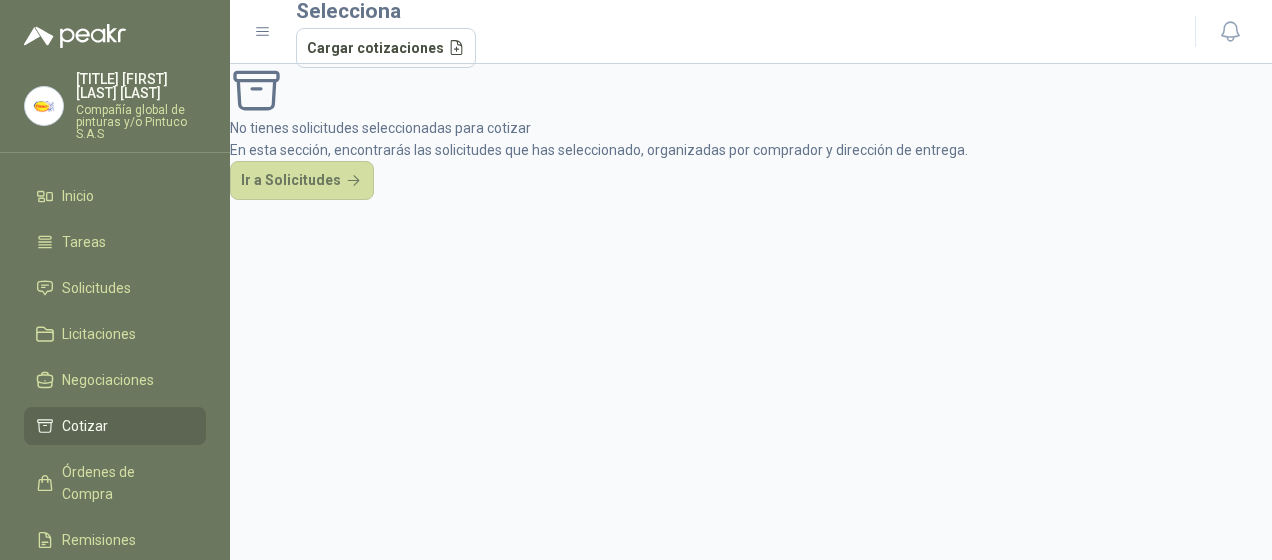 click on "Inicio   Tareas   Solicitudes   Licitaciones   Negociaciones   Cotizar   Órdenes de Compra   Remisiones   Configuración   Manuales y ayuda" at bounding box center (115, 418) 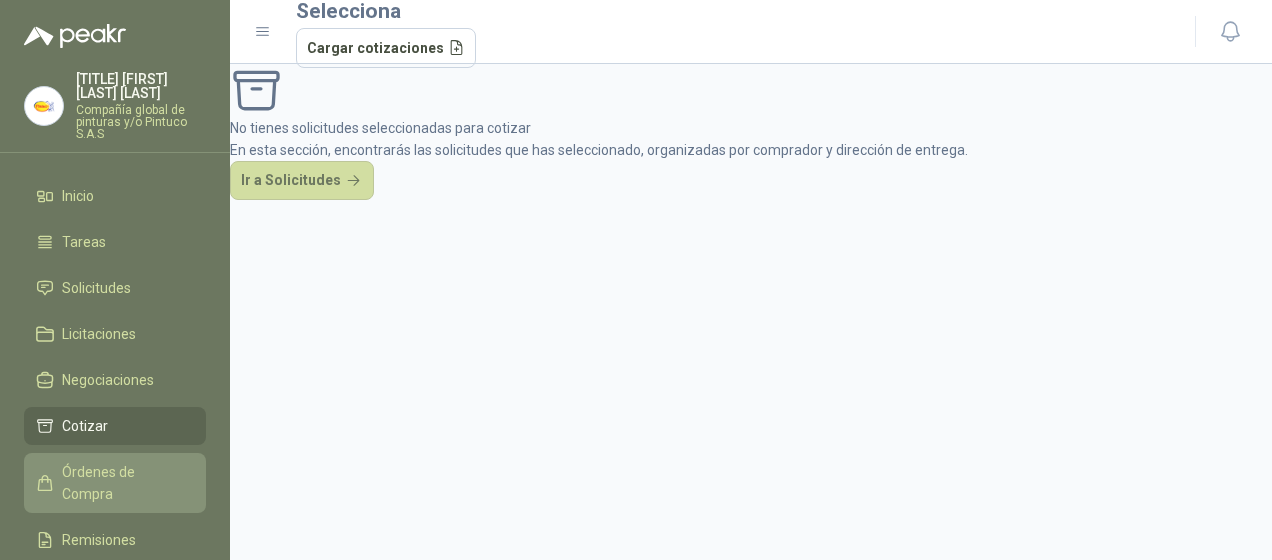 click on "Órdenes de Compra" at bounding box center (124, 483) 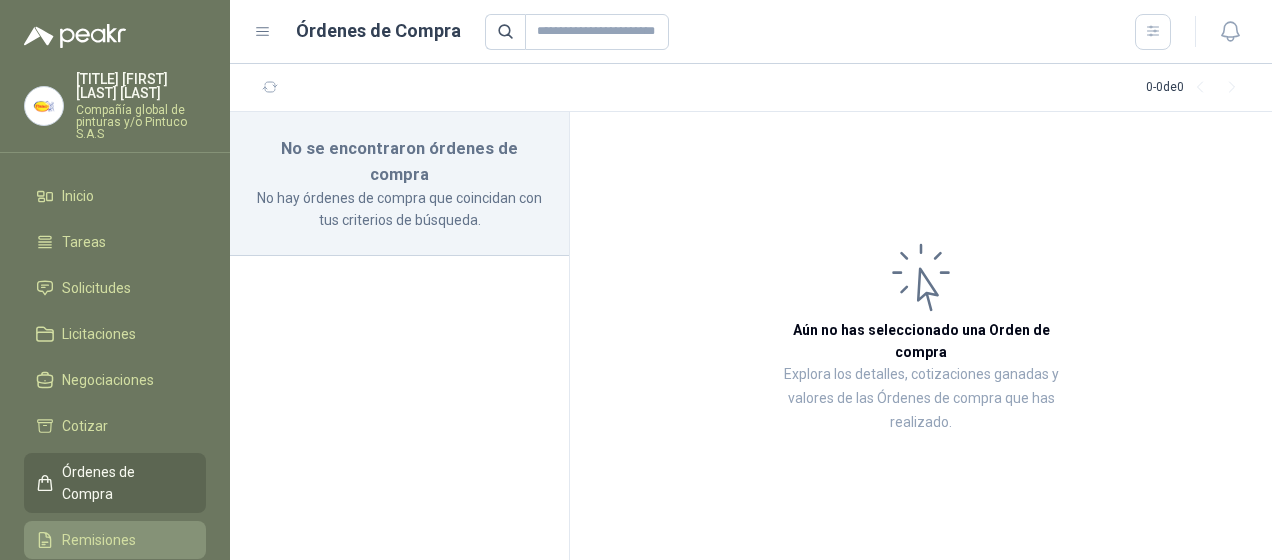 click on "Remisiones" at bounding box center [99, 540] 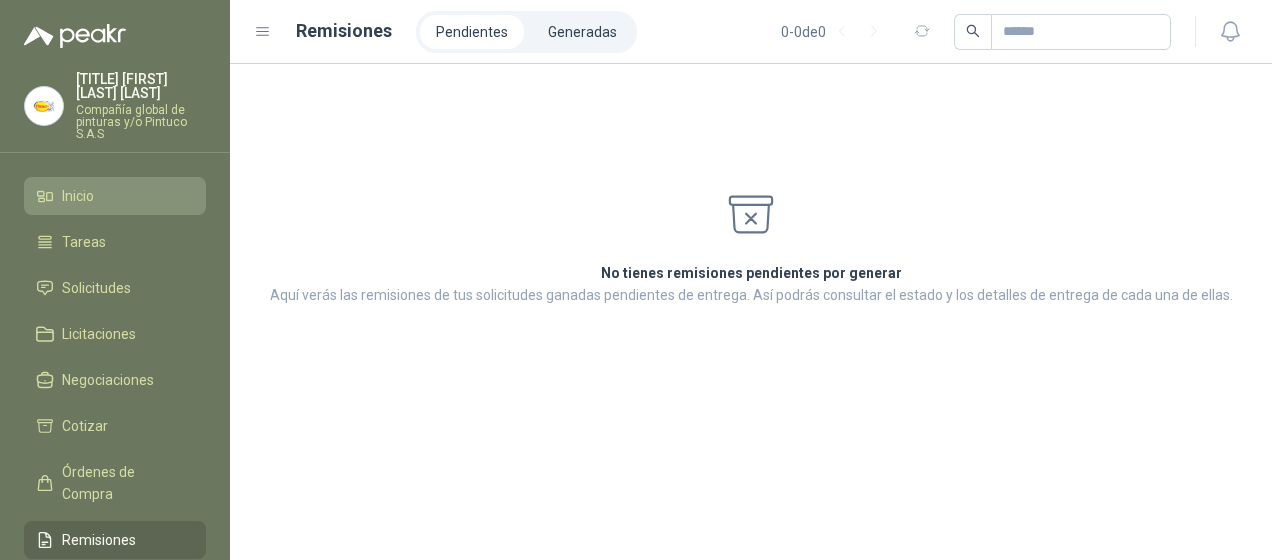 click on "Inicio" at bounding box center (115, 196) 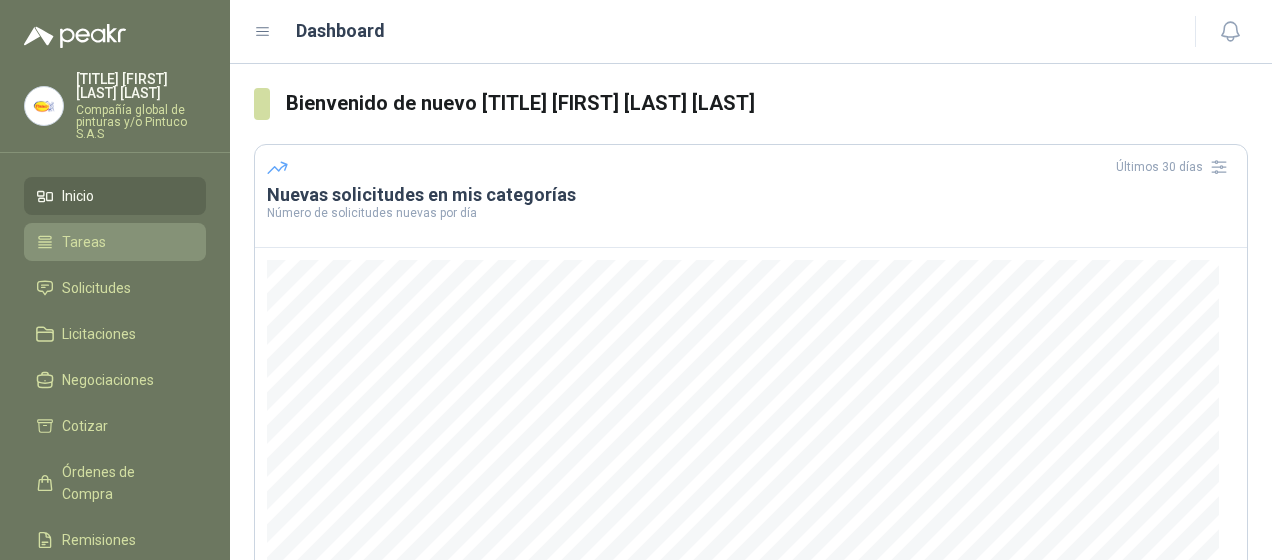 click on "Tareas" at bounding box center (115, 242) 